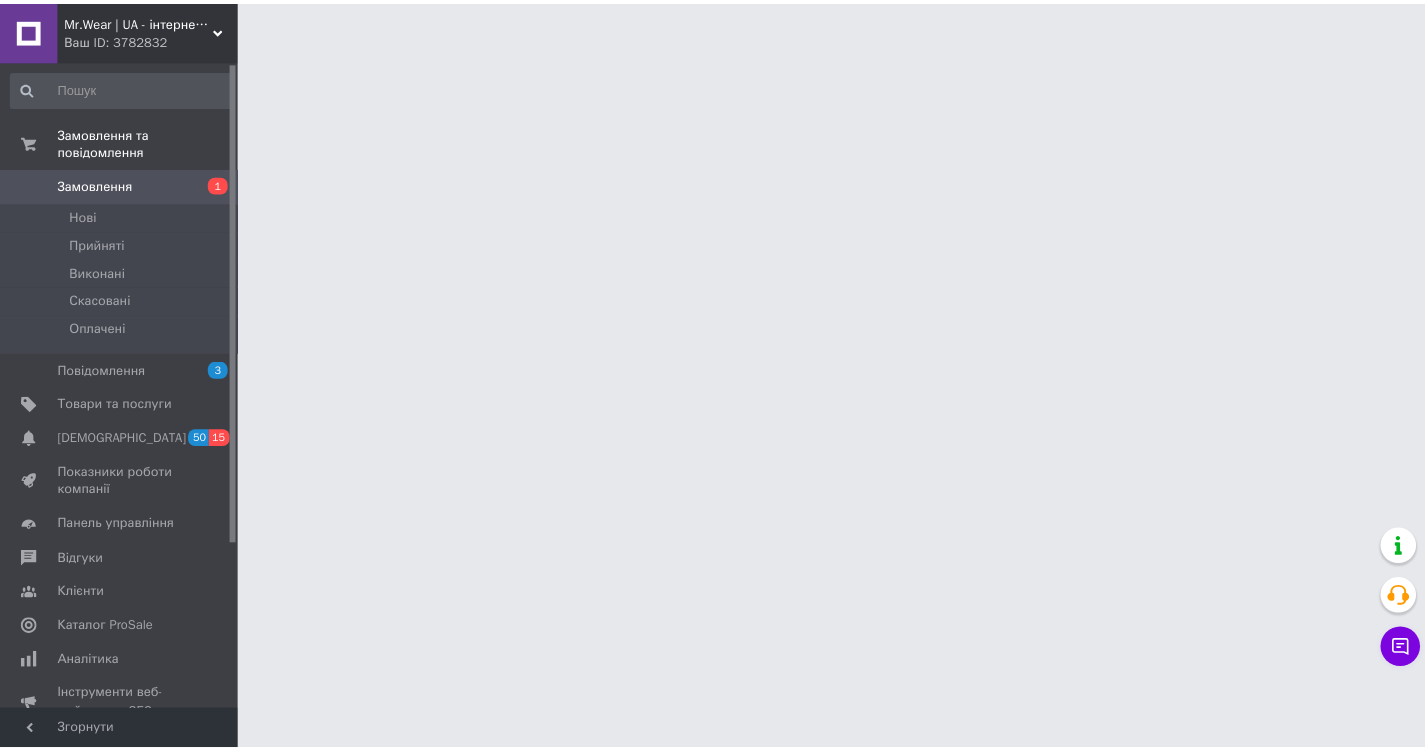 scroll, scrollTop: 0, scrollLeft: 0, axis: both 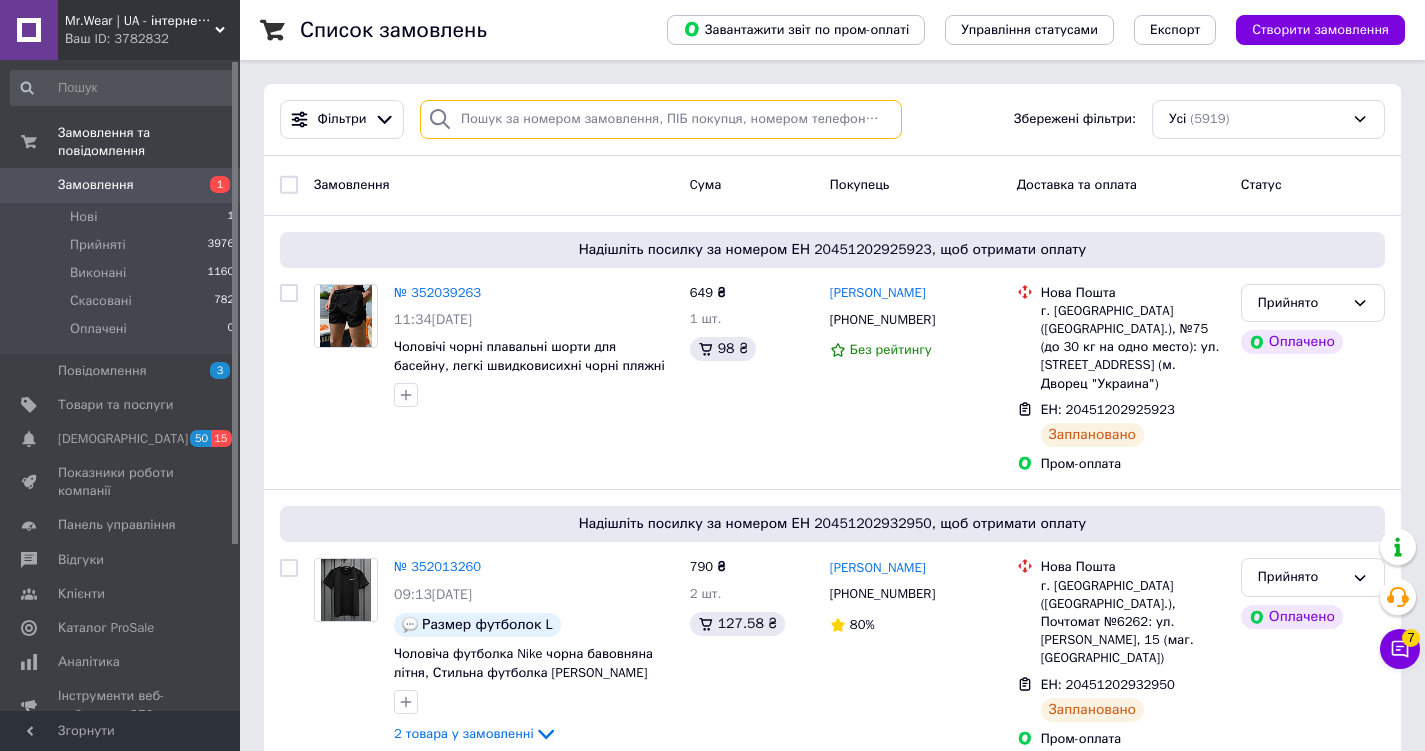 click at bounding box center [661, 119] 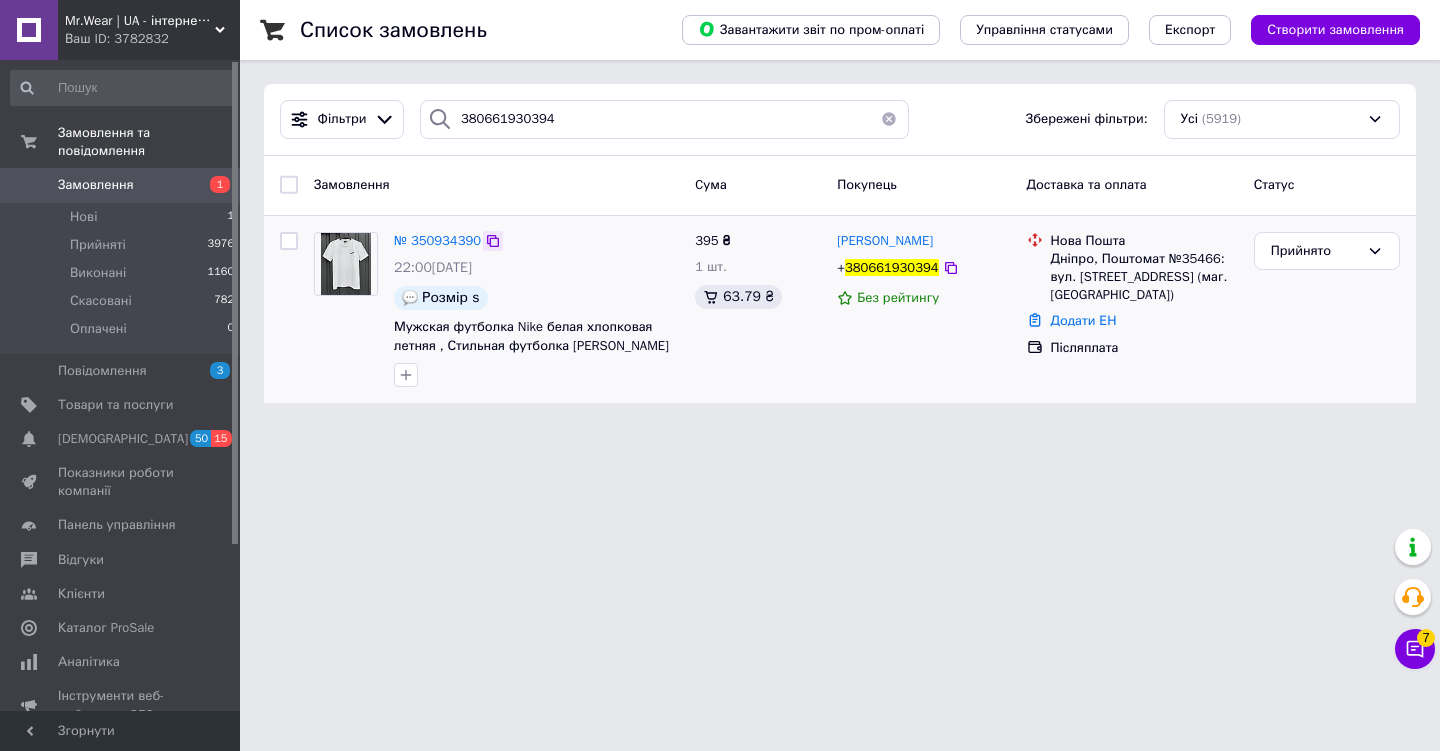 click 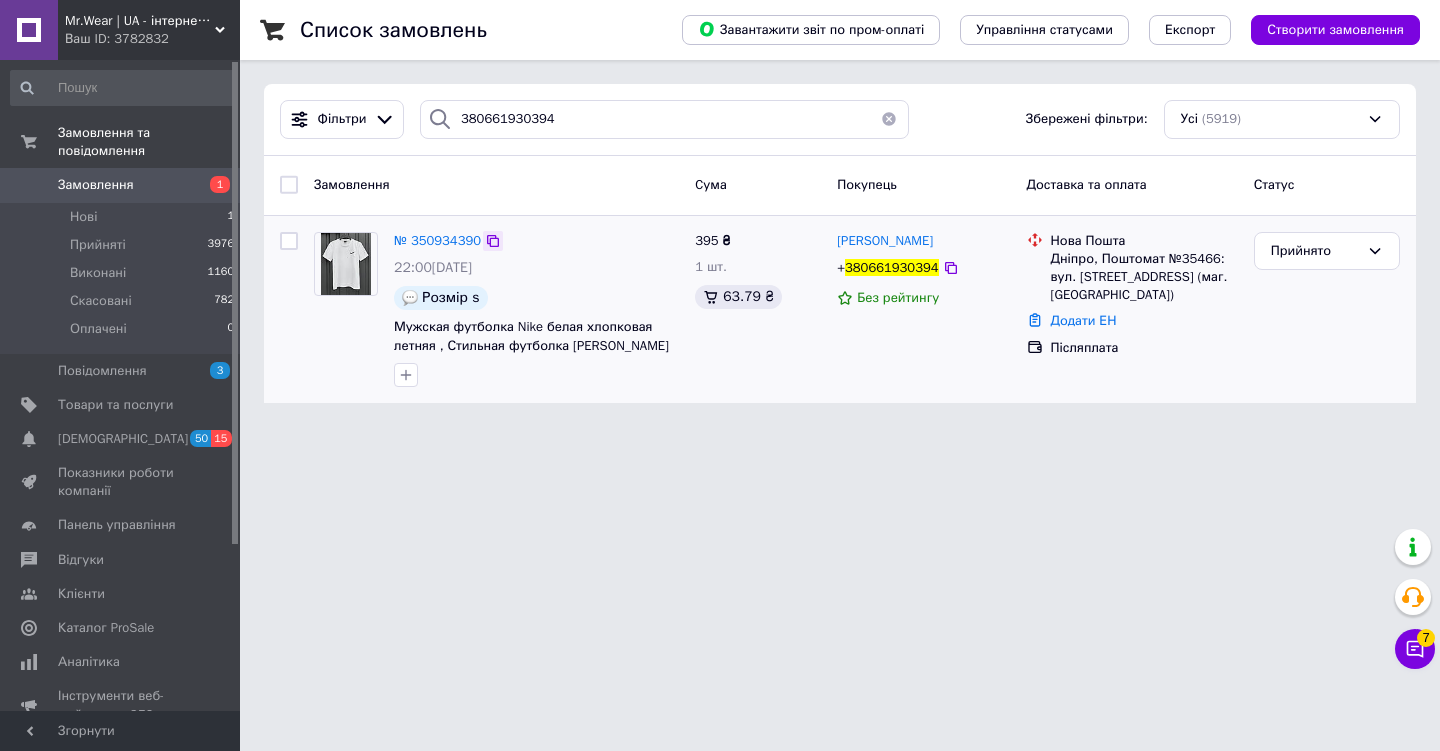 click 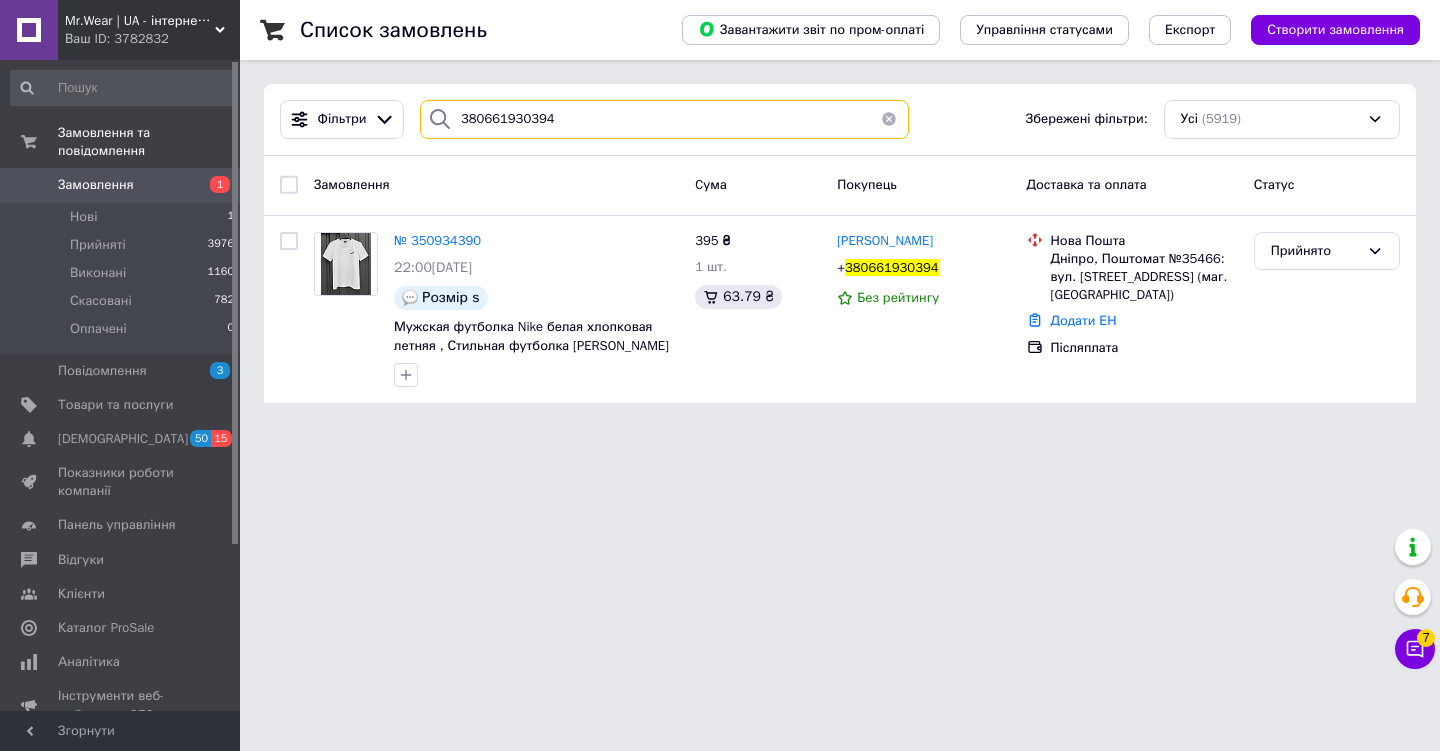 click on "380661930394" at bounding box center (664, 119) 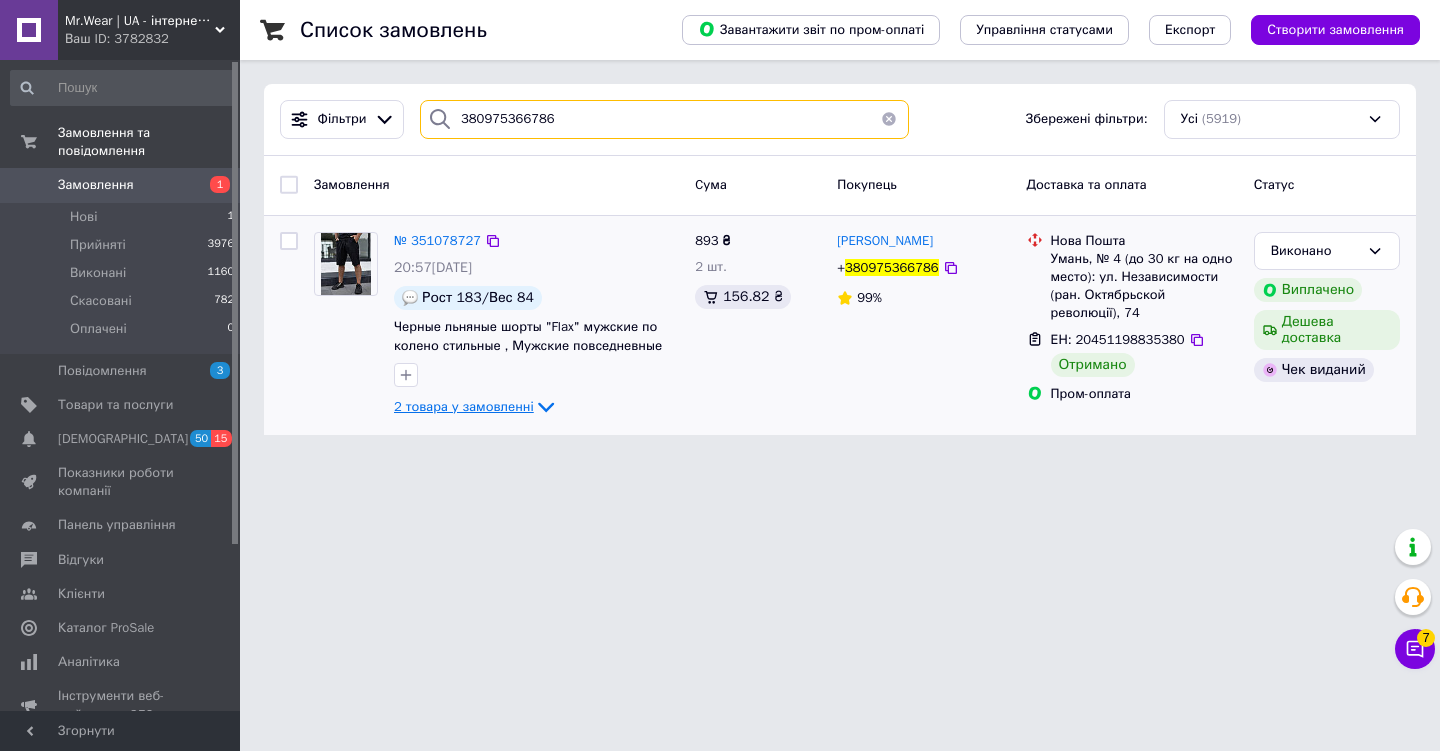 type on "380975366786" 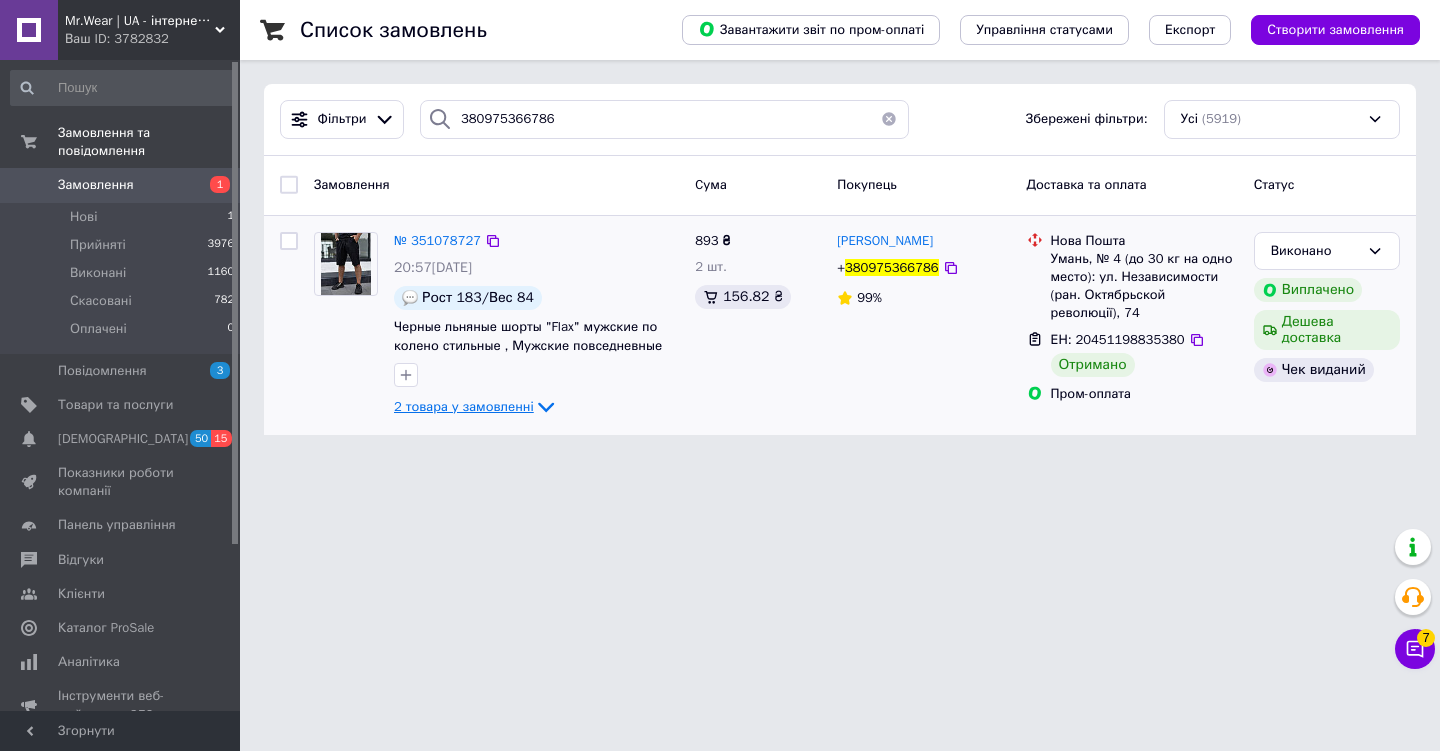 click on "2 товара у замовленні" at bounding box center (464, 406) 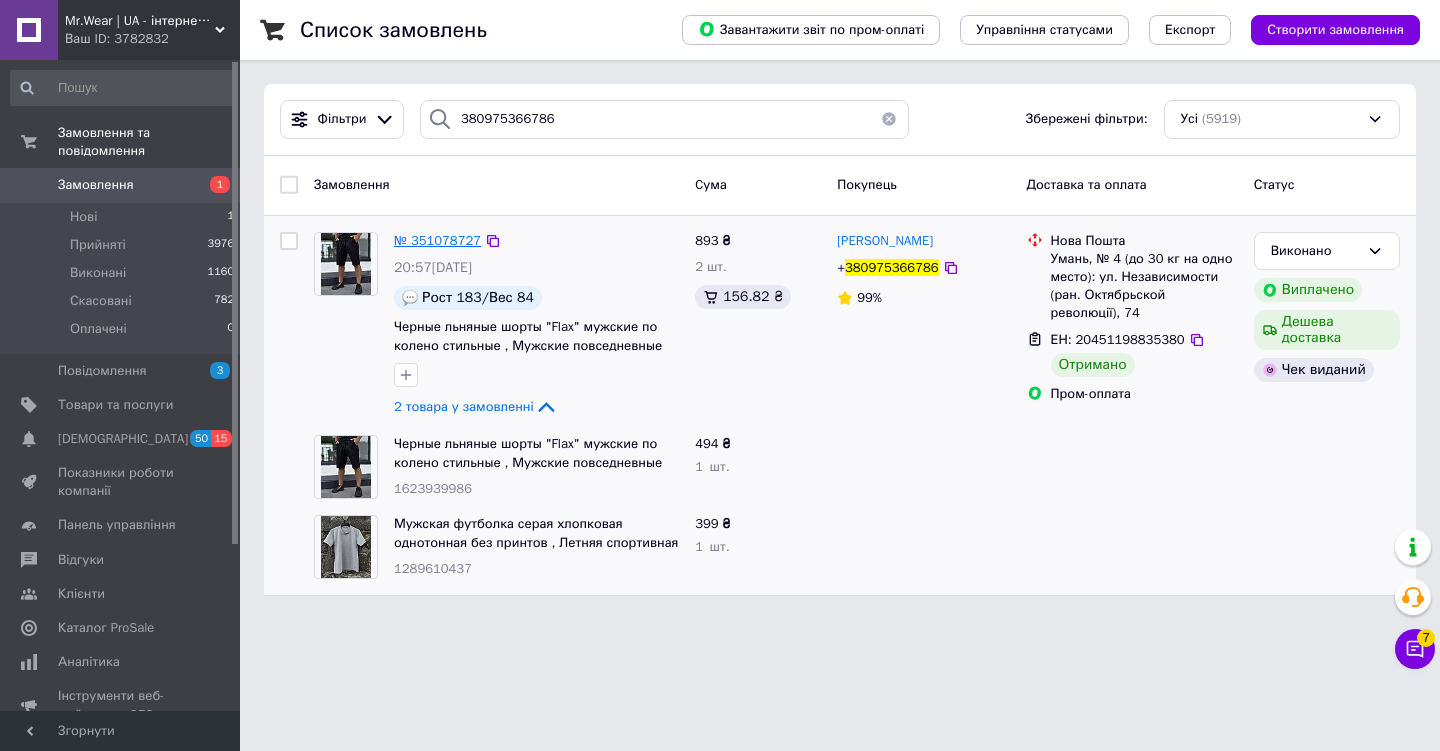 click on "№ 351078727" at bounding box center [437, 240] 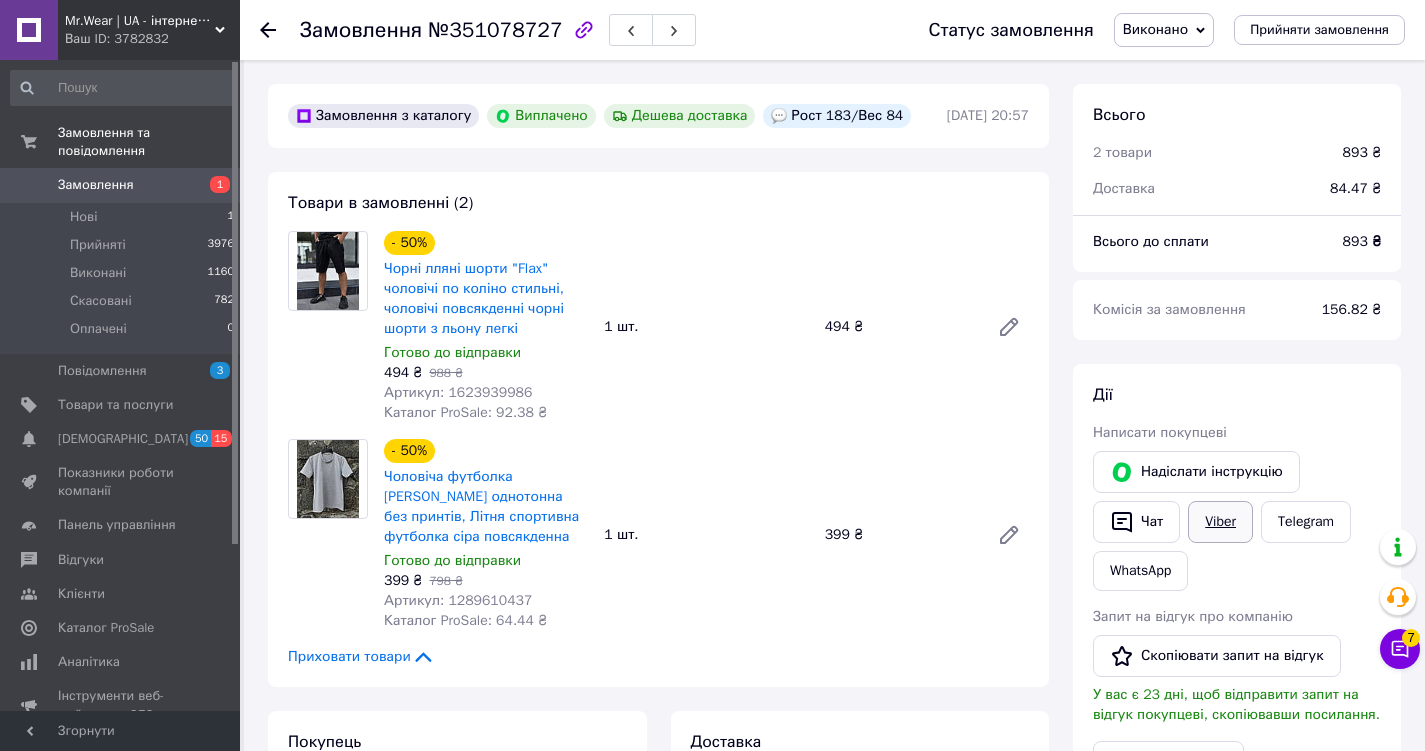 scroll, scrollTop: 64, scrollLeft: 0, axis: vertical 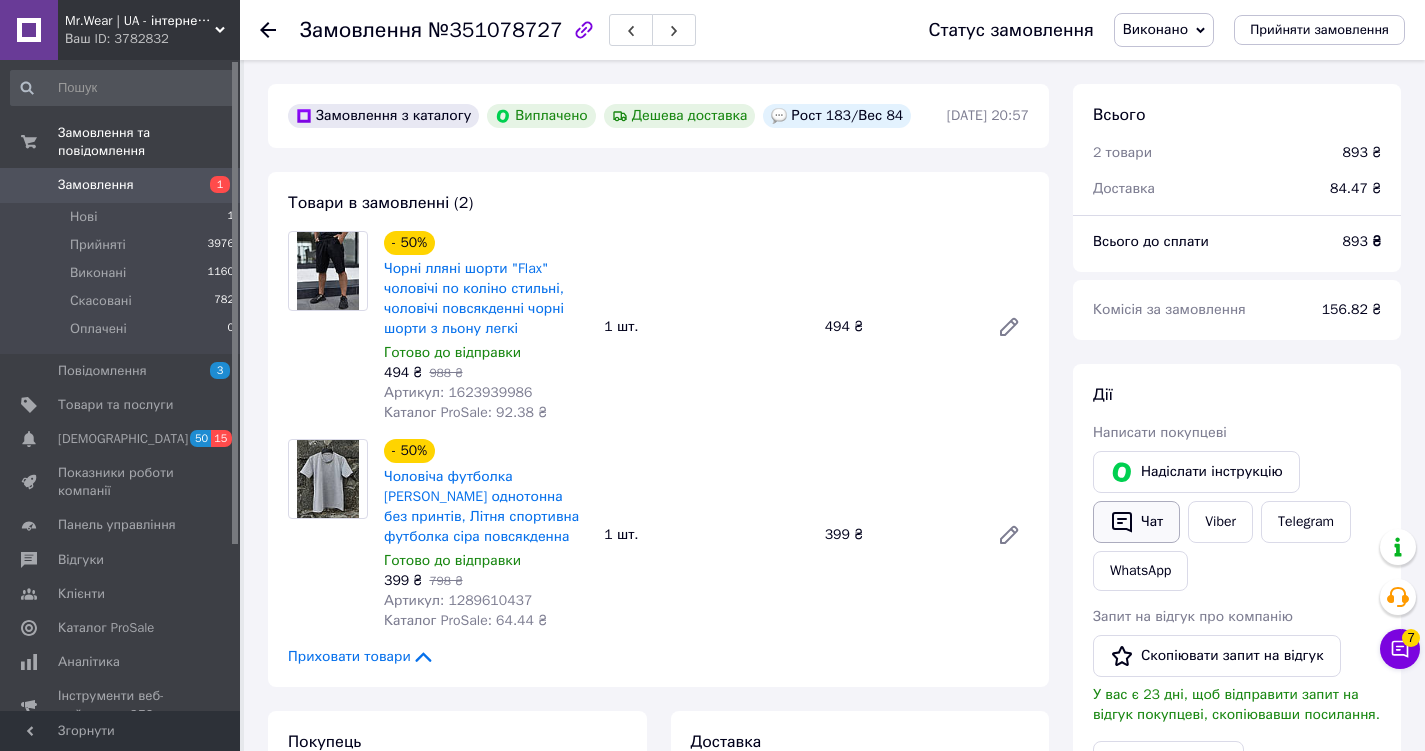 click on "Чат" at bounding box center (1136, 522) 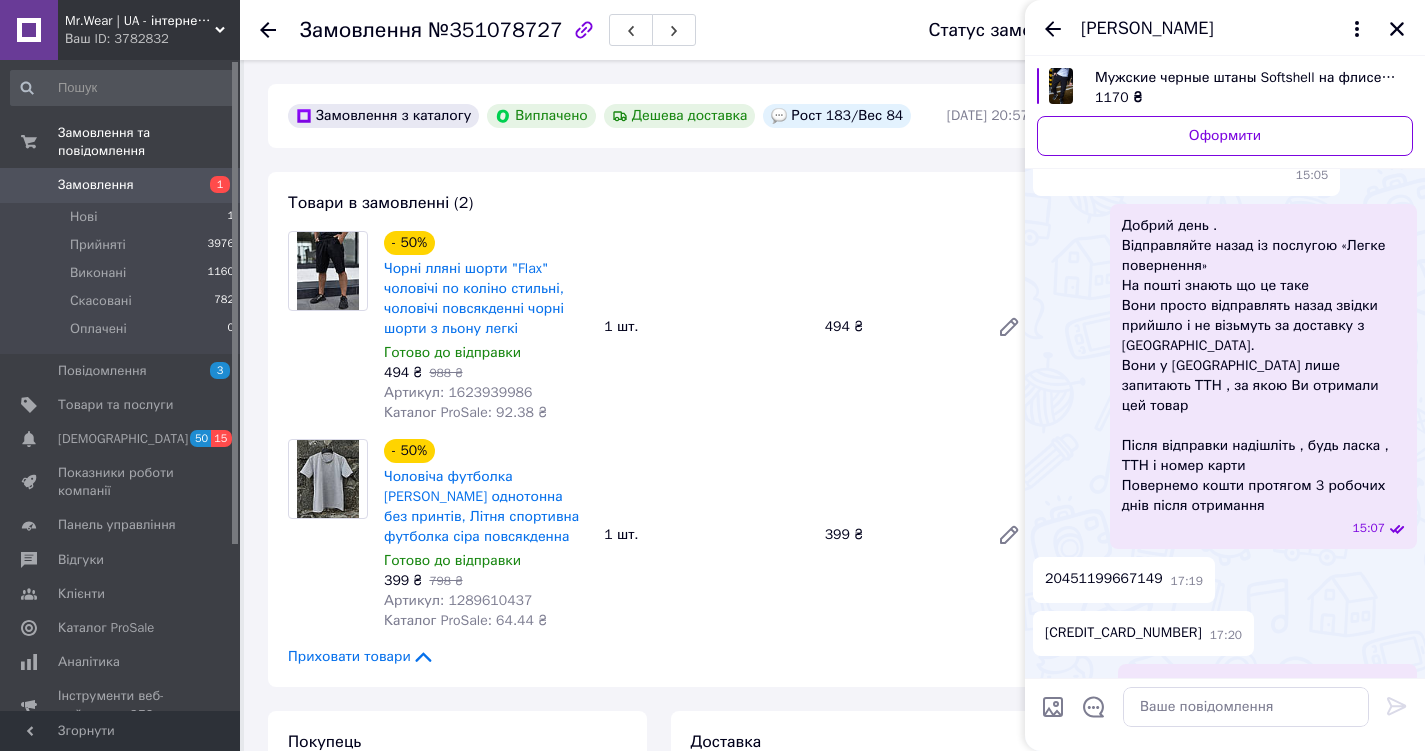 scroll, scrollTop: 736, scrollLeft: 0, axis: vertical 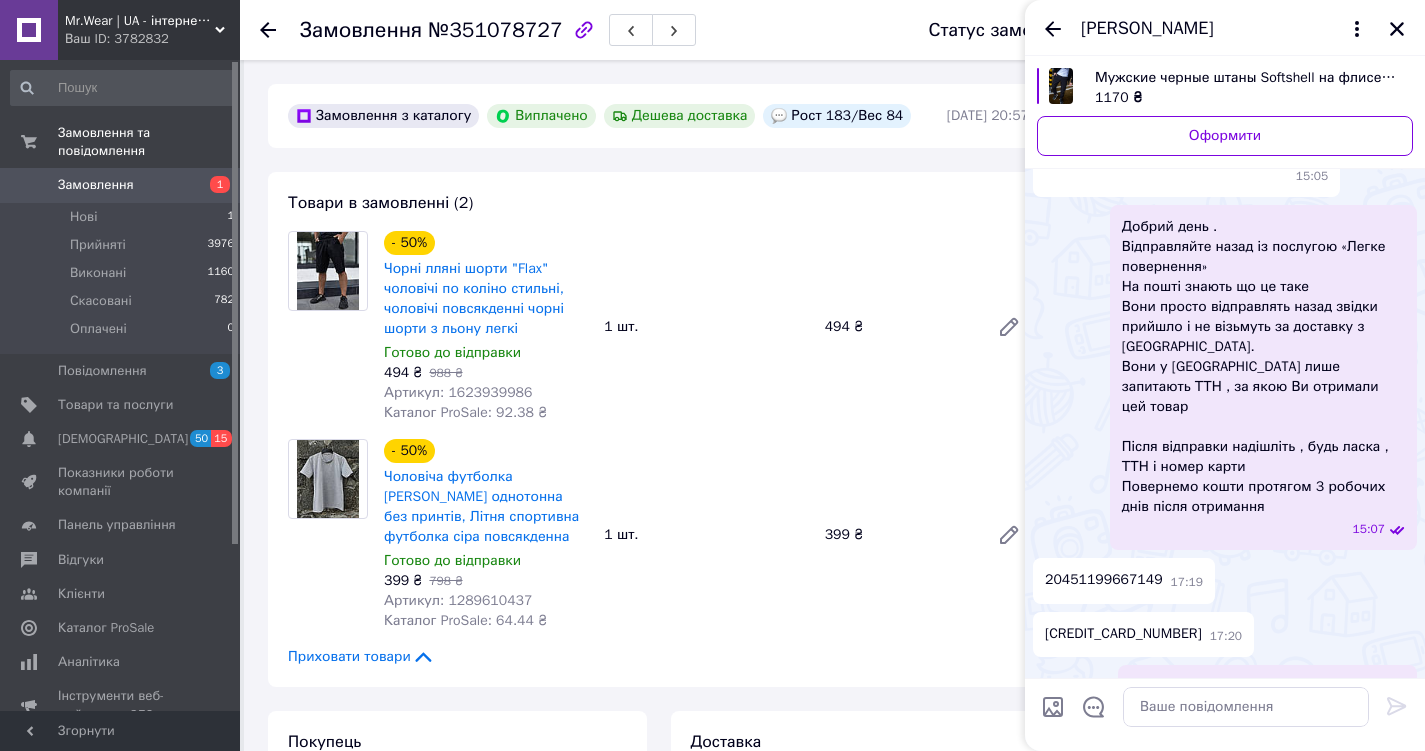 click on "[CREDIT_CARD_NUMBER]" at bounding box center [1123, 634] 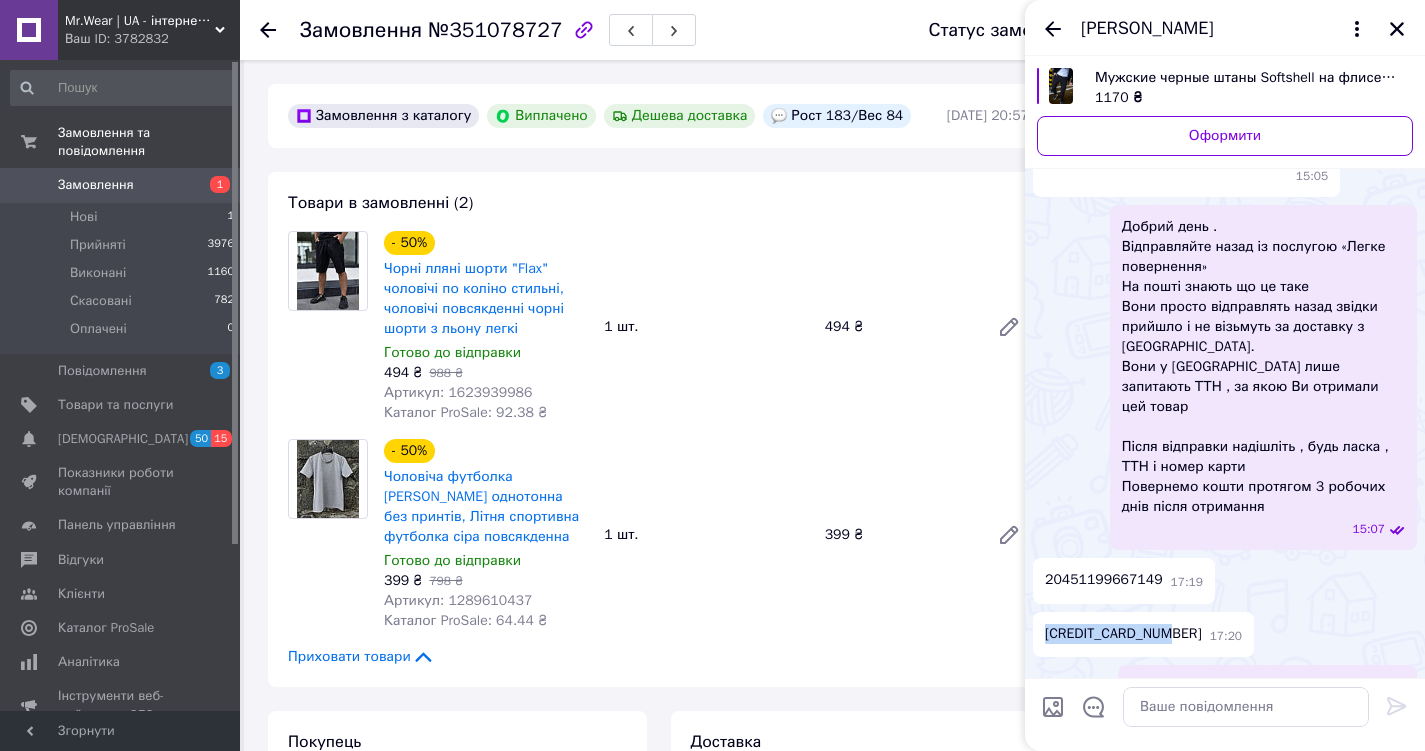 click on "[CREDIT_CARD_NUMBER]" at bounding box center (1123, 634) 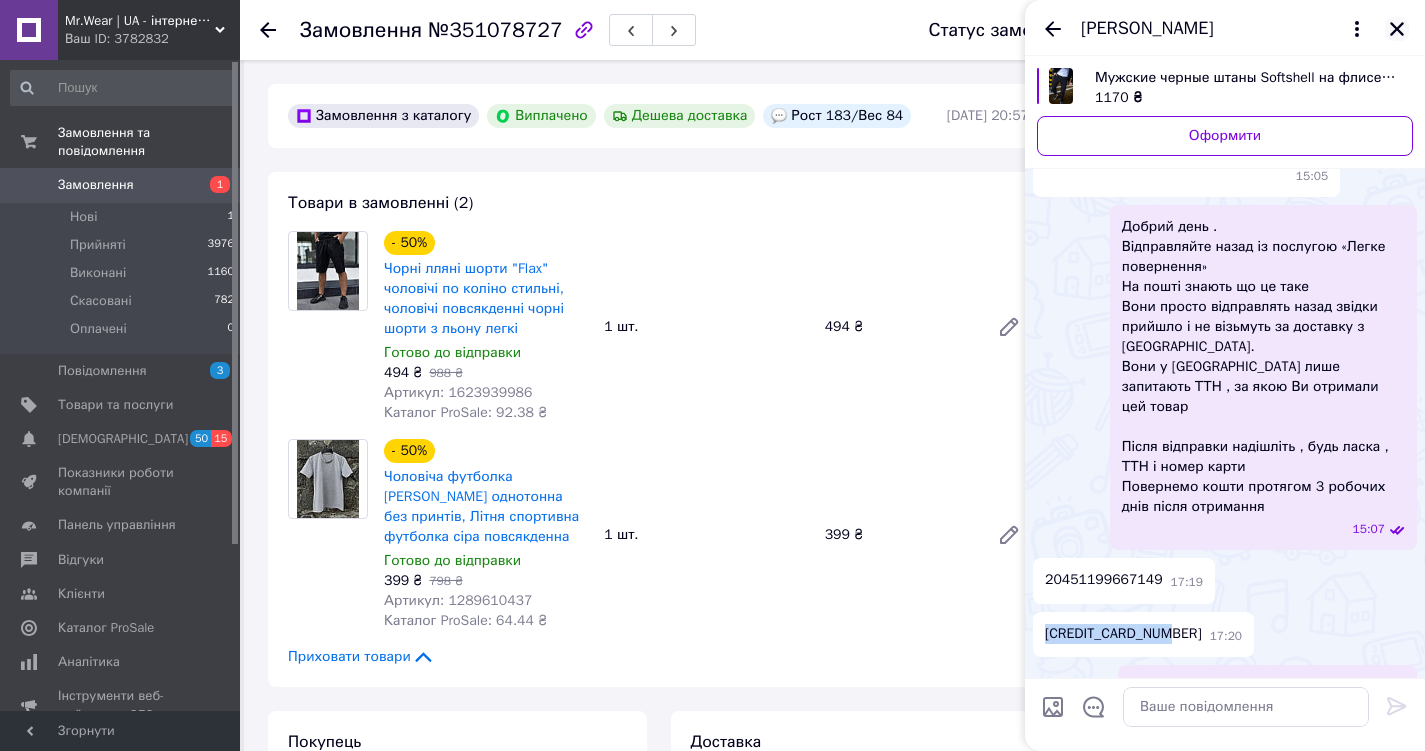 click 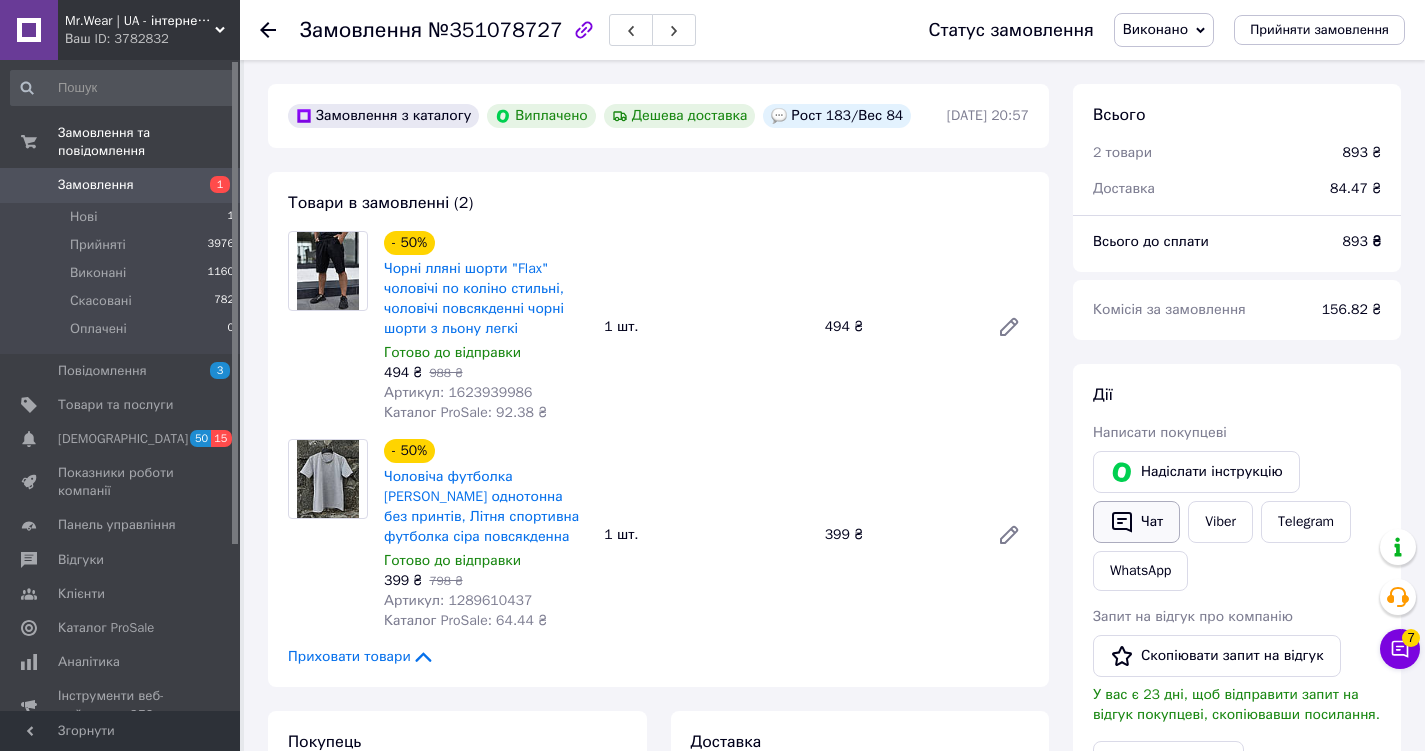 click on "Чат" at bounding box center (1136, 522) 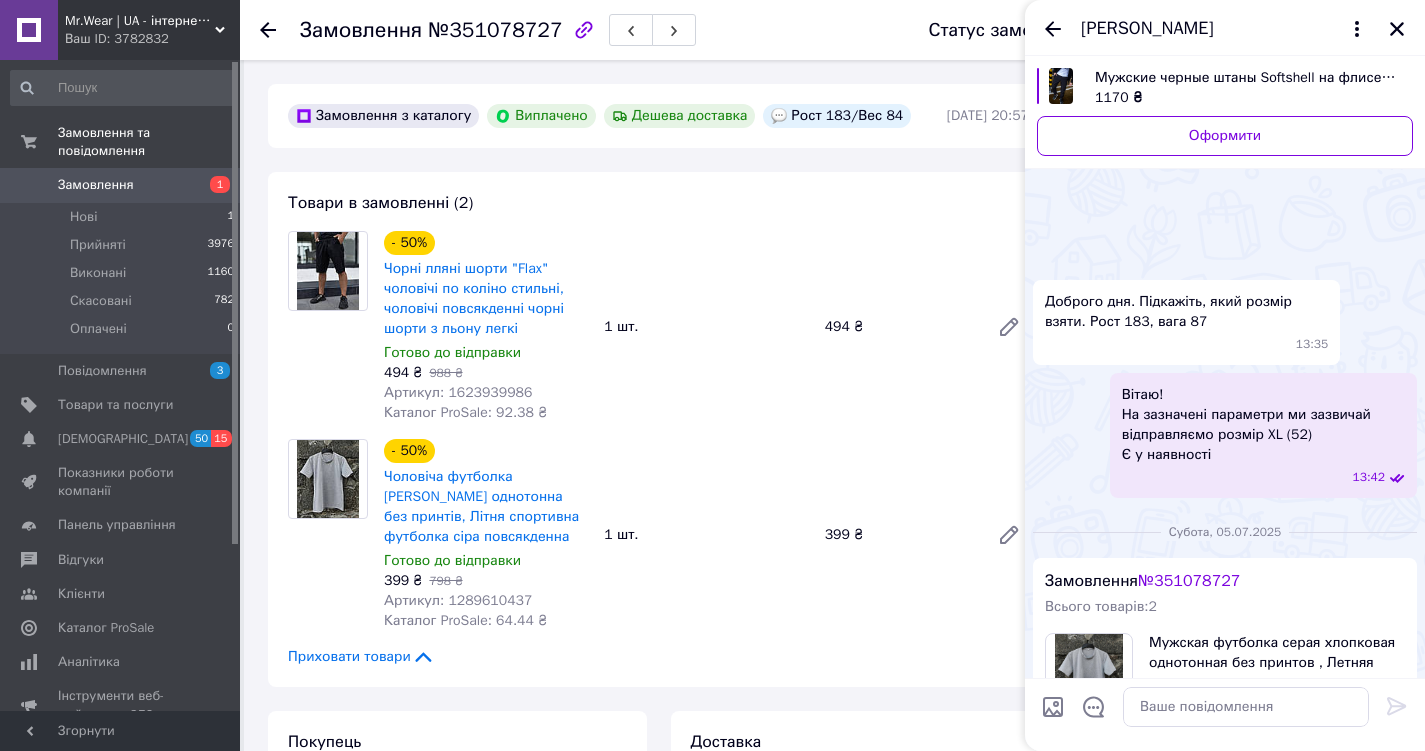 scroll, scrollTop: 787, scrollLeft: 0, axis: vertical 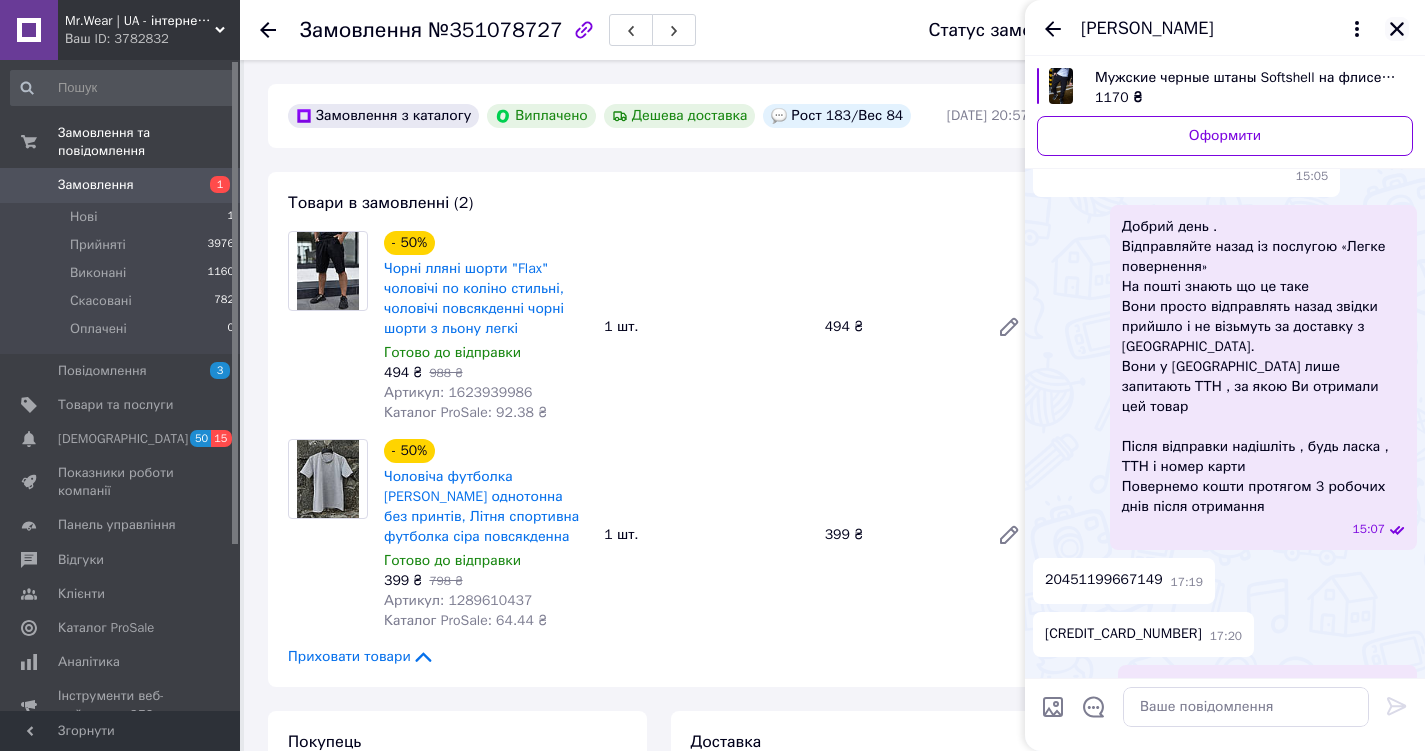 click 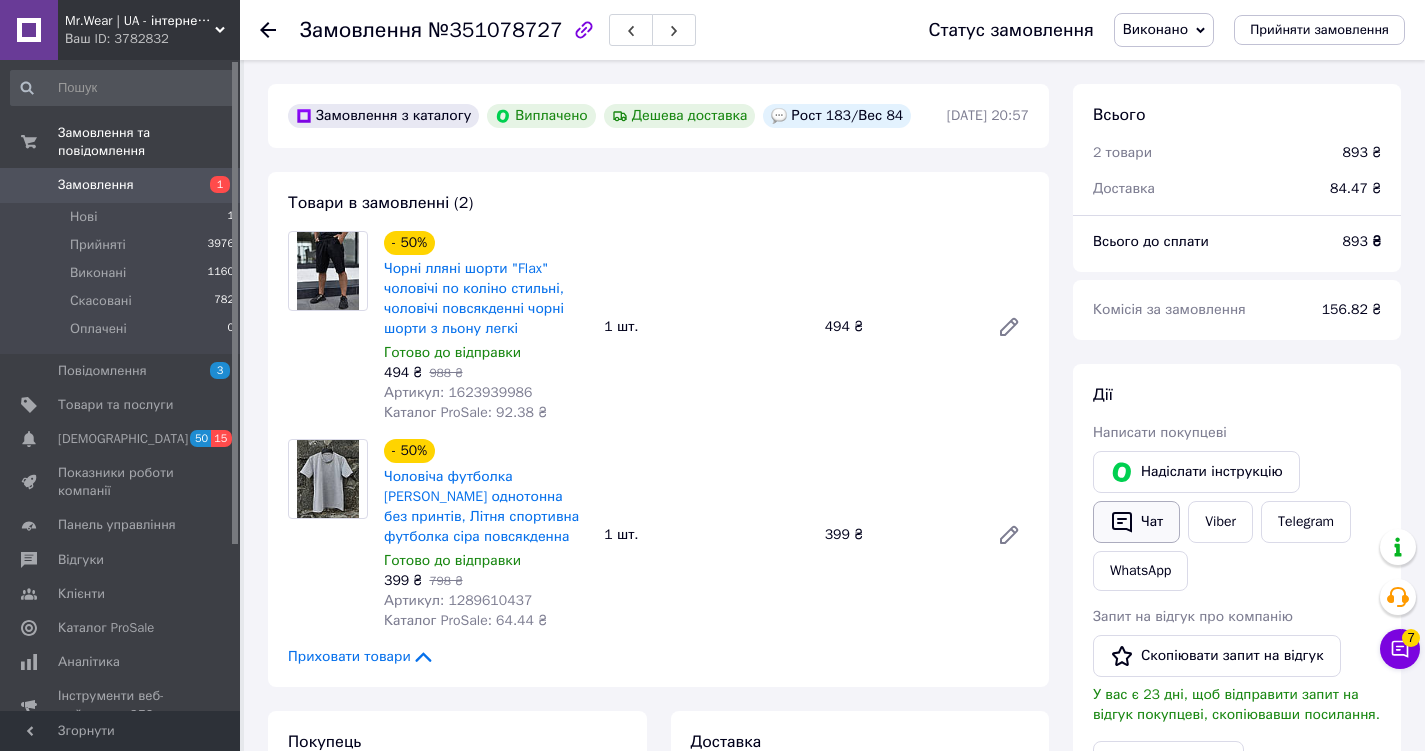 click on "Чат" at bounding box center [1136, 522] 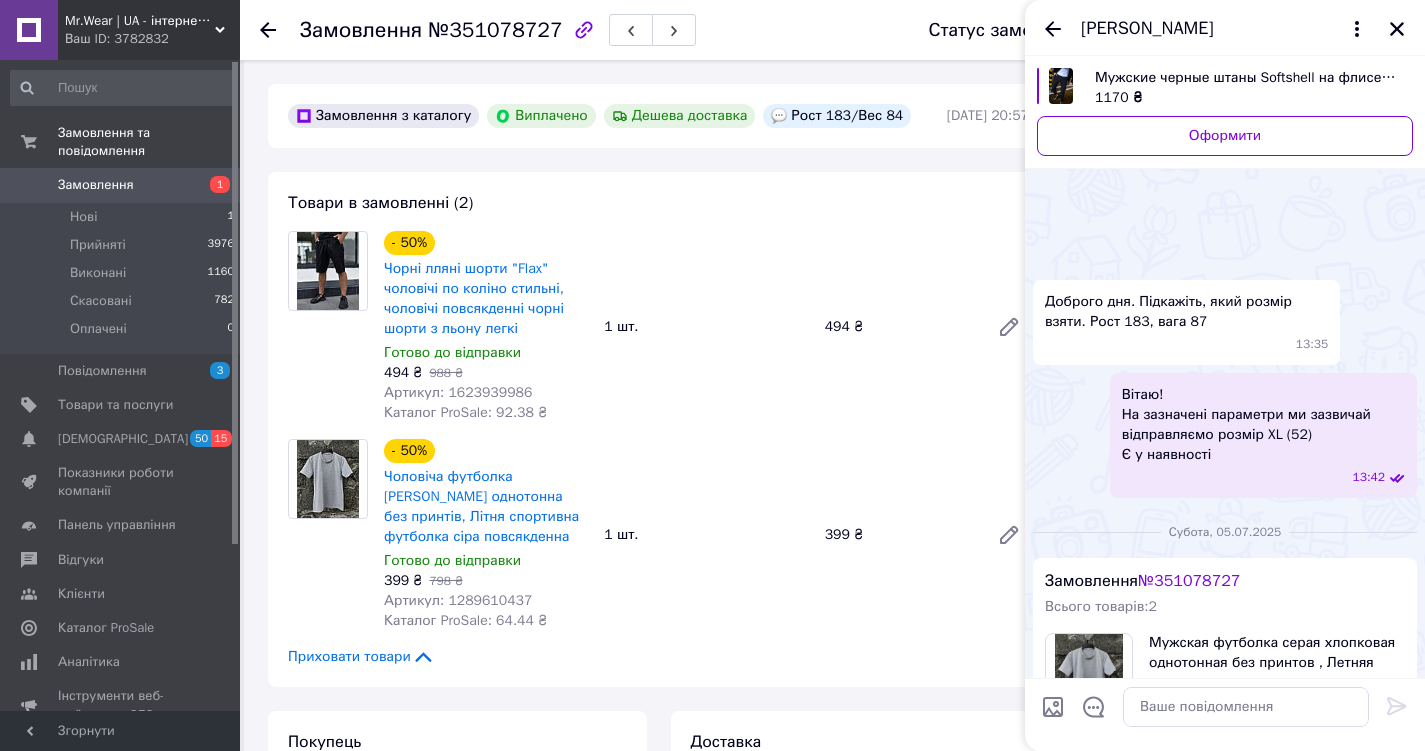 scroll, scrollTop: 787, scrollLeft: 0, axis: vertical 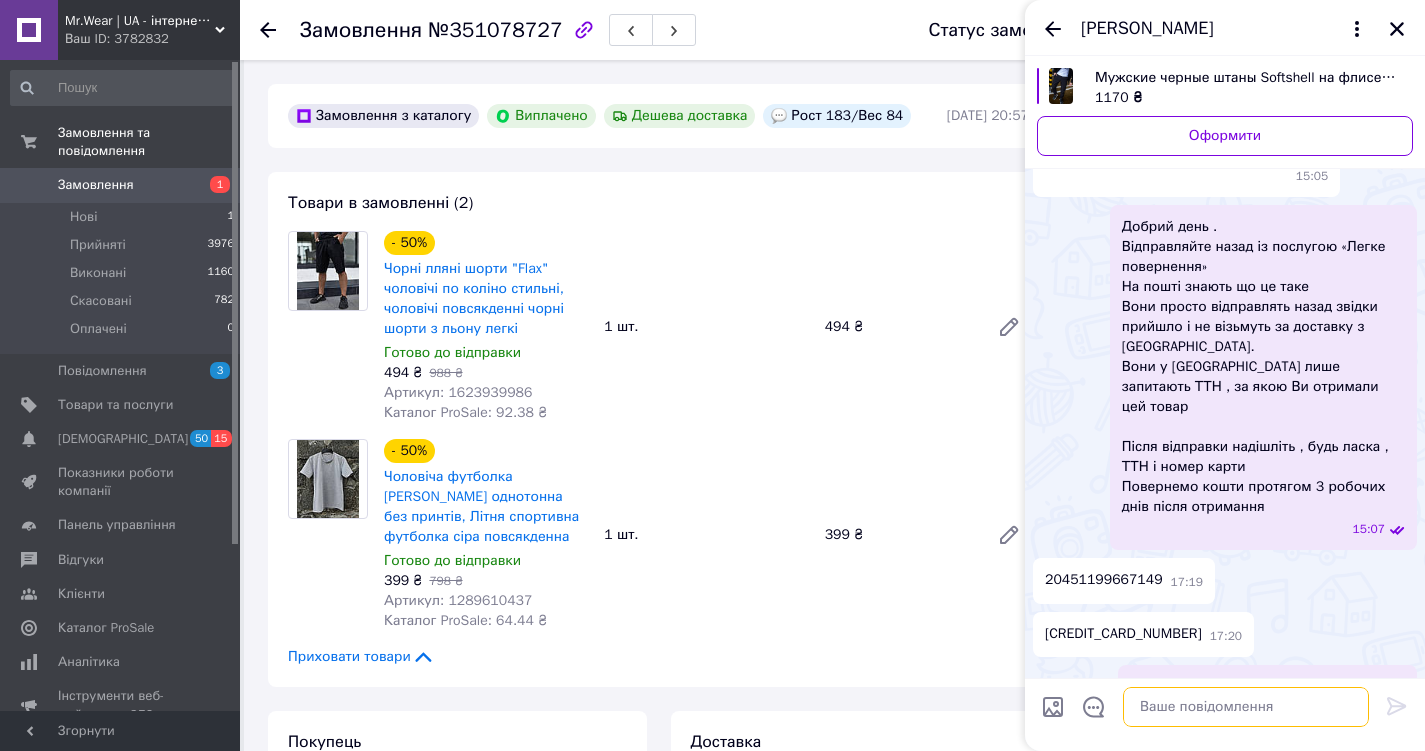 click at bounding box center [1246, 707] 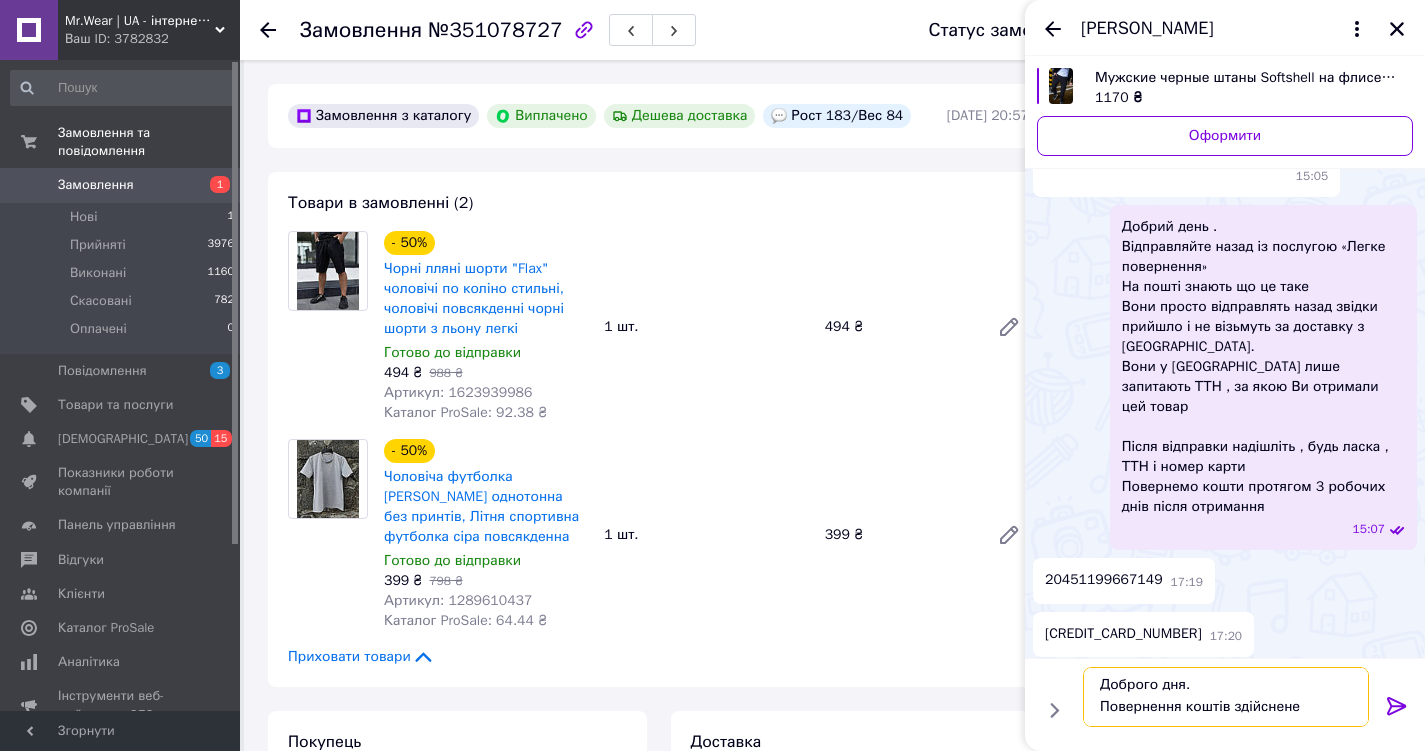 scroll, scrollTop: 13, scrollLeft: 0, axis: vertical 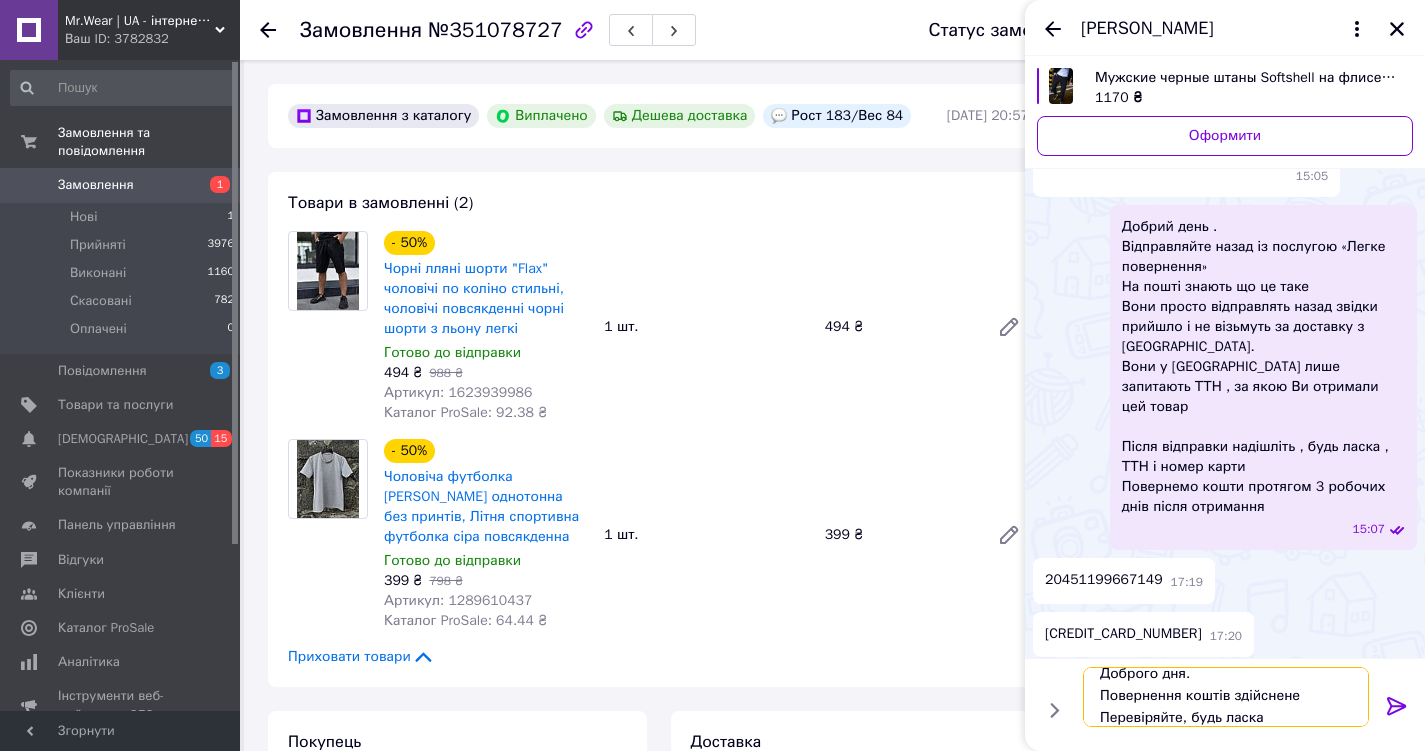 type on "Доброго дня.
Повернення коштів здійснене
Перевіряйте, будь ласкап" 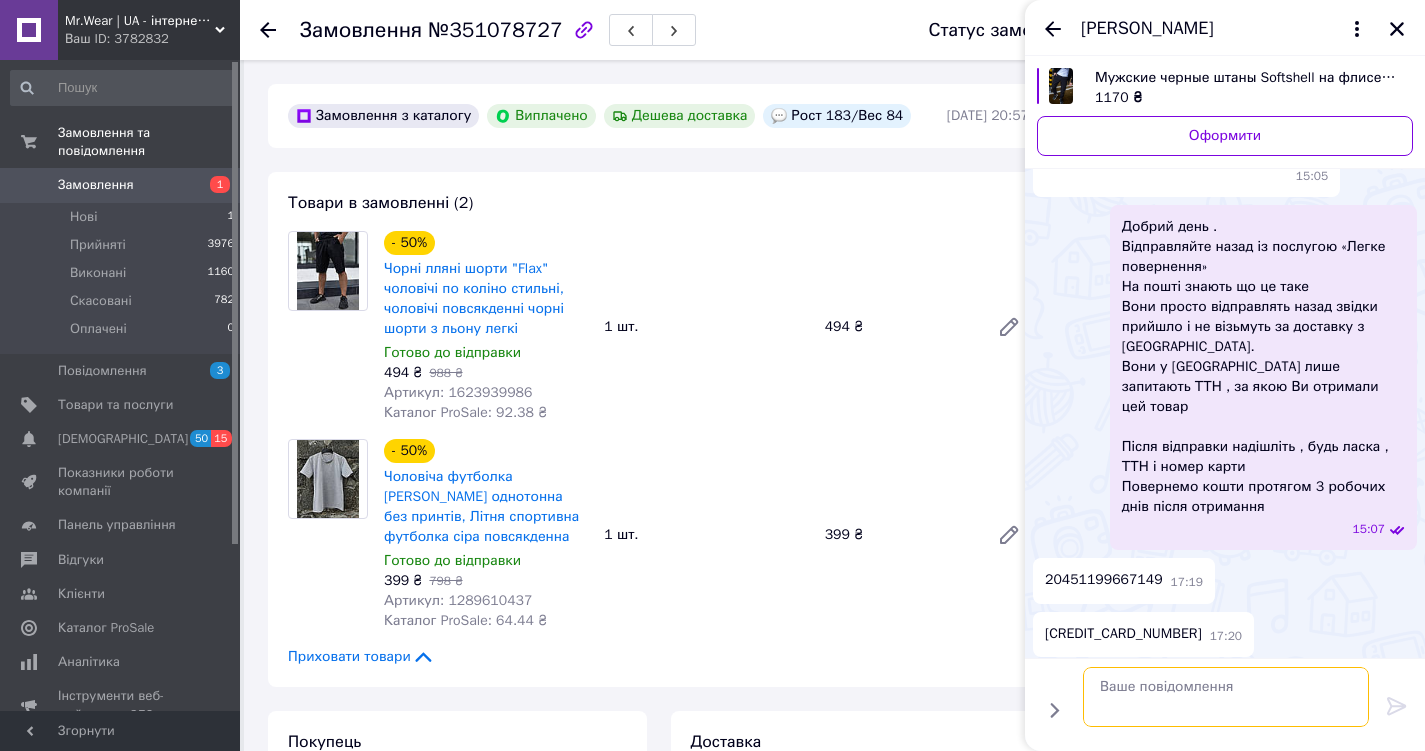 scroll, scrollTop: 0, scrollLeft: 0, axis: both 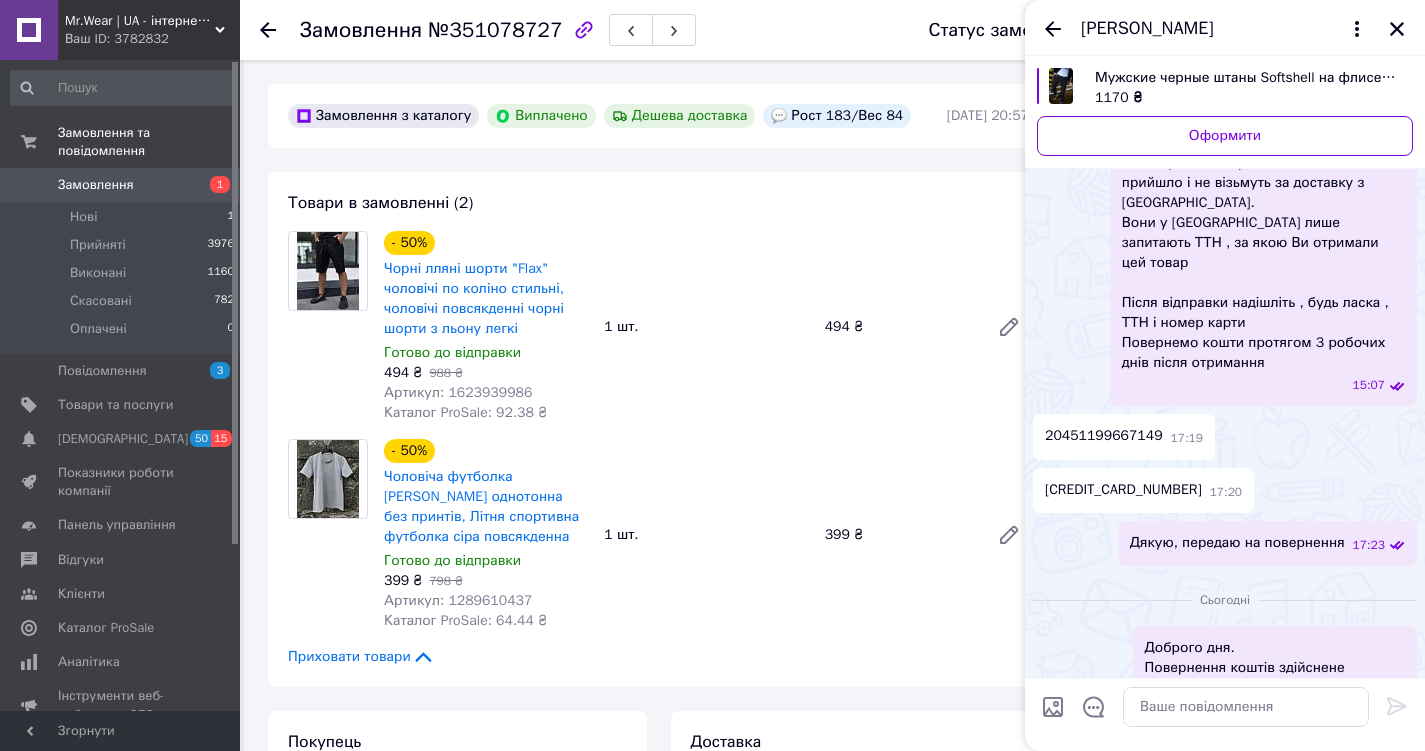 click on "Доброго дня. Повернення коштів здійснене Перевіряйте, будь ласкап" at bounding box center (1245, 668) 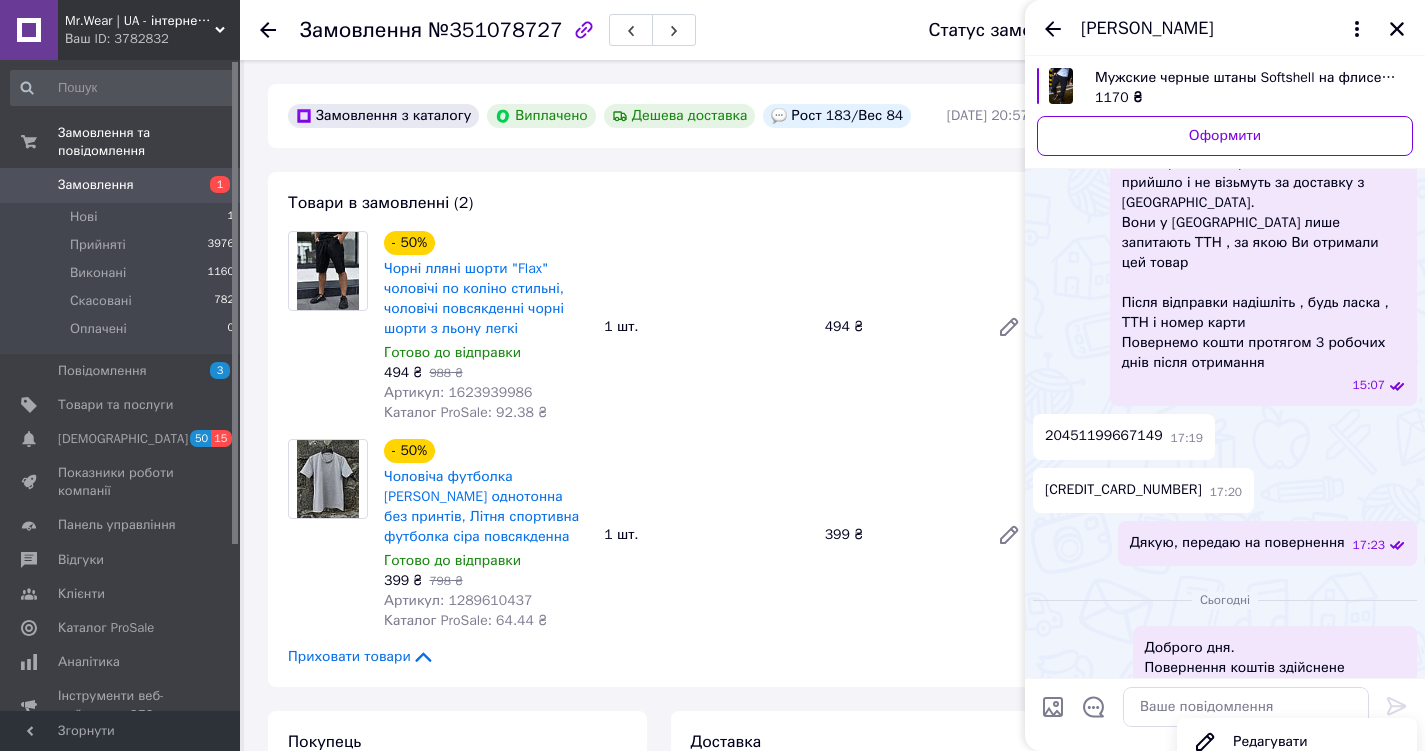 click on "Редагувати" at bounding box center [1297, 742] 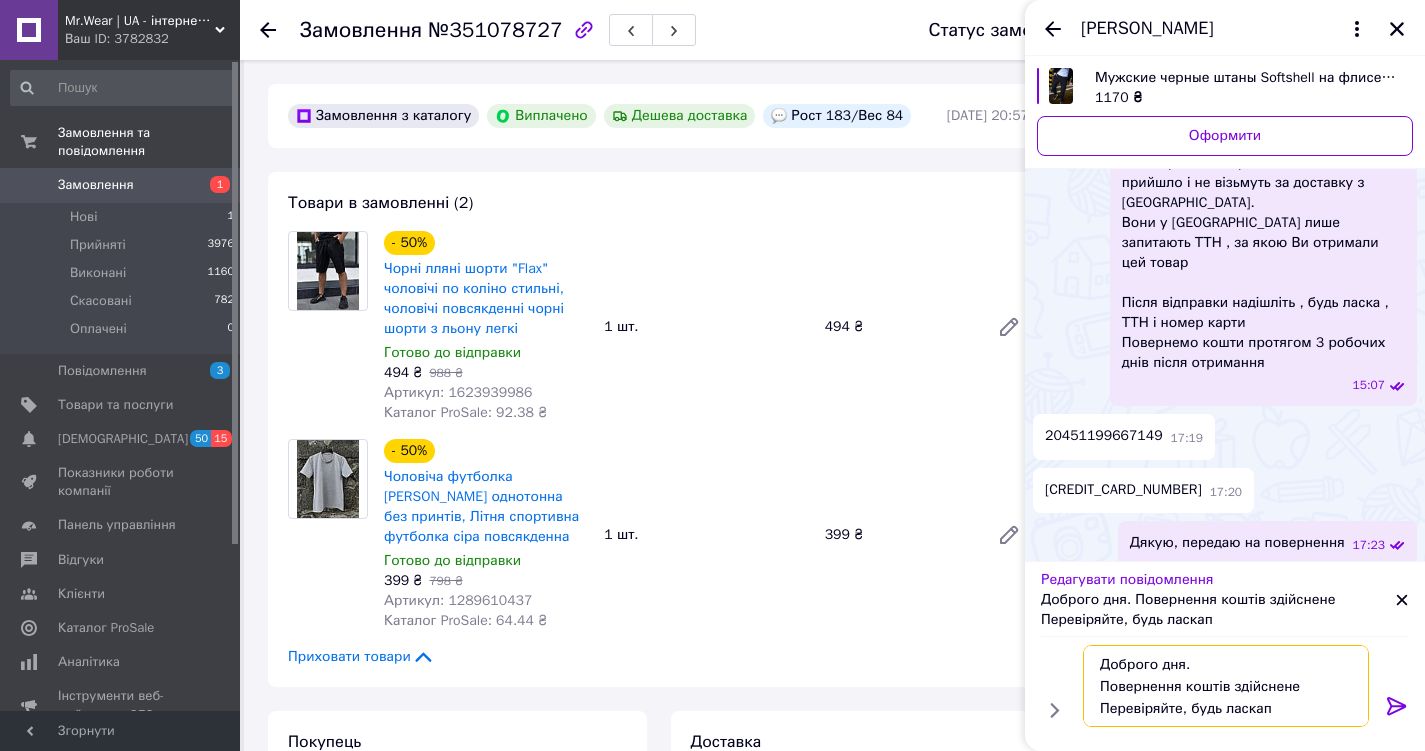 click on "Доброго дня.
Повернення коштів здійснене
Перевіряйте, будь ласкап" at bounding box center [1226, 686] 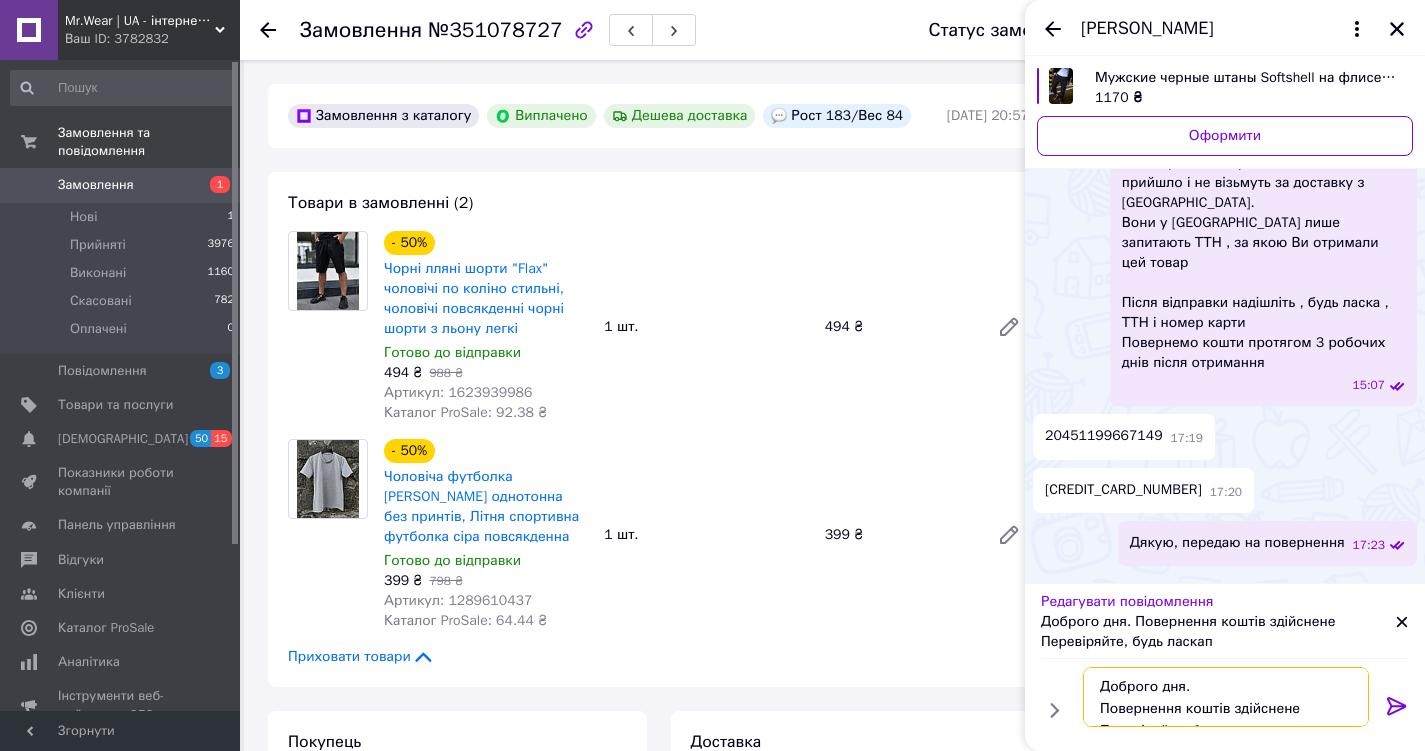 type on "Доброго дня.
Повернення коштів здійснене
Перевіряйте, будь ласка" 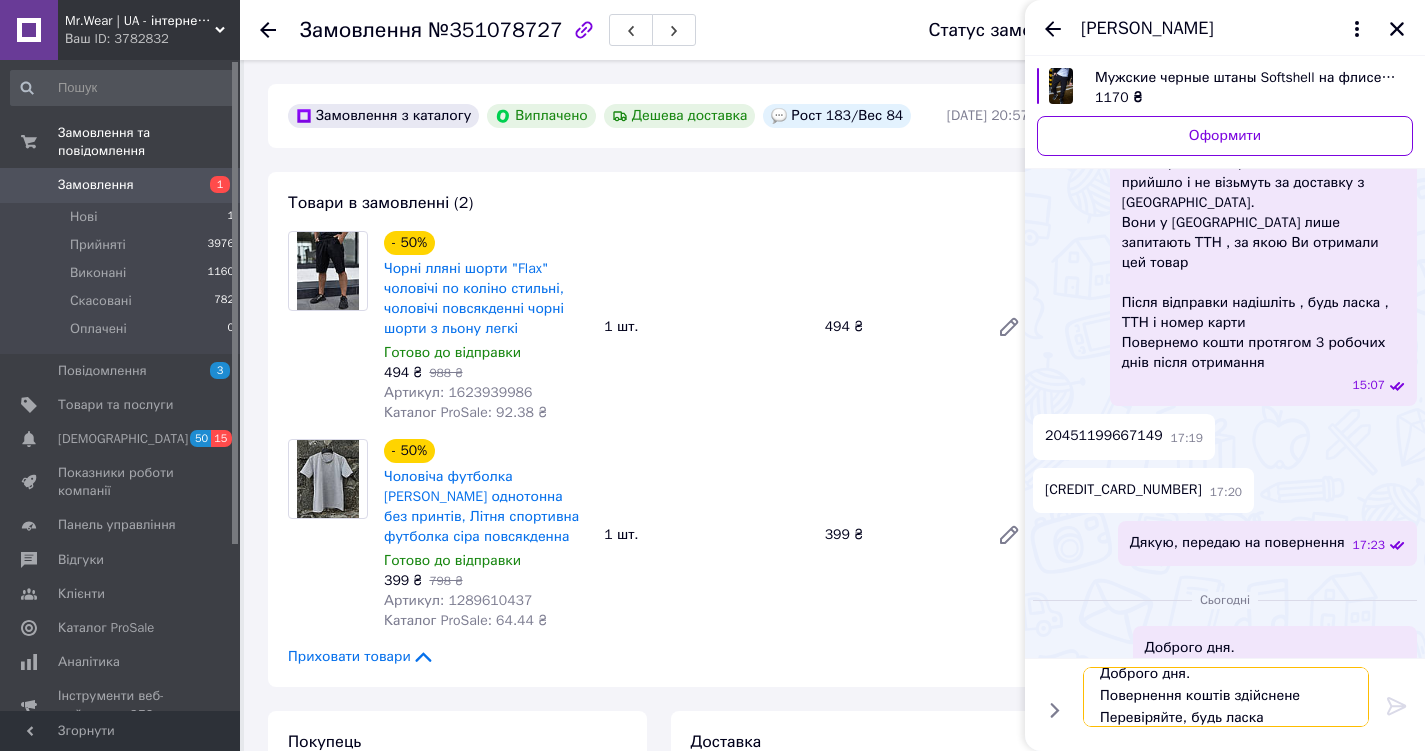 type 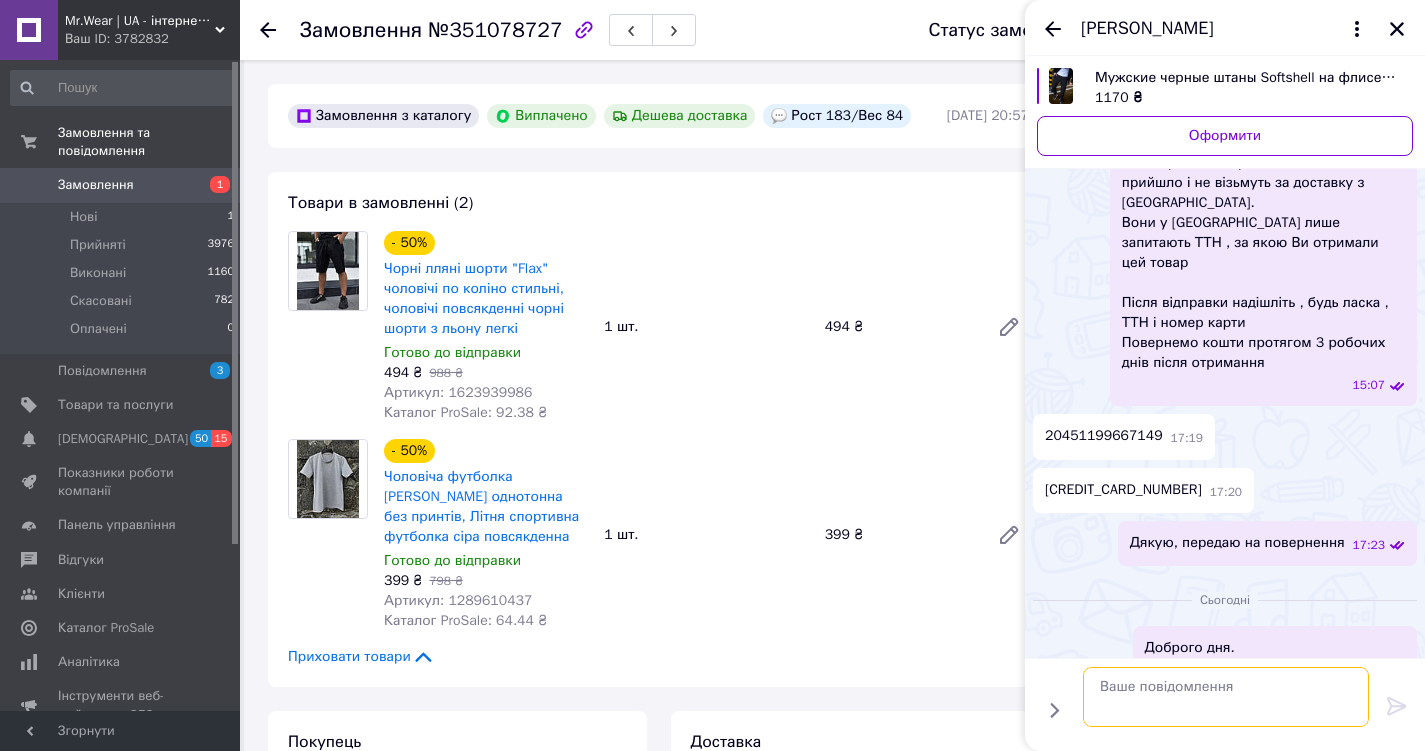 scroll, scrollTop: 0, scrollLeft: 0, axis: both 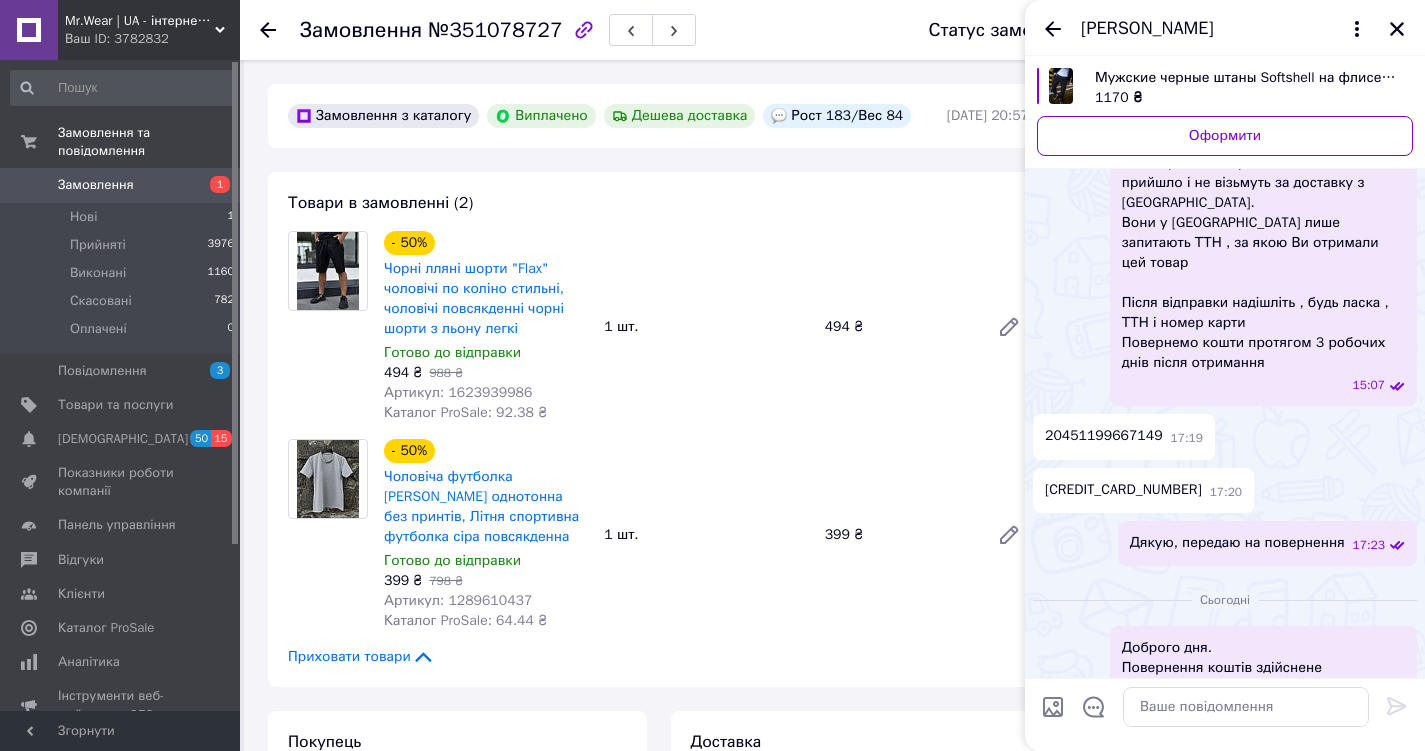 click at bounding box center [1053, 707] 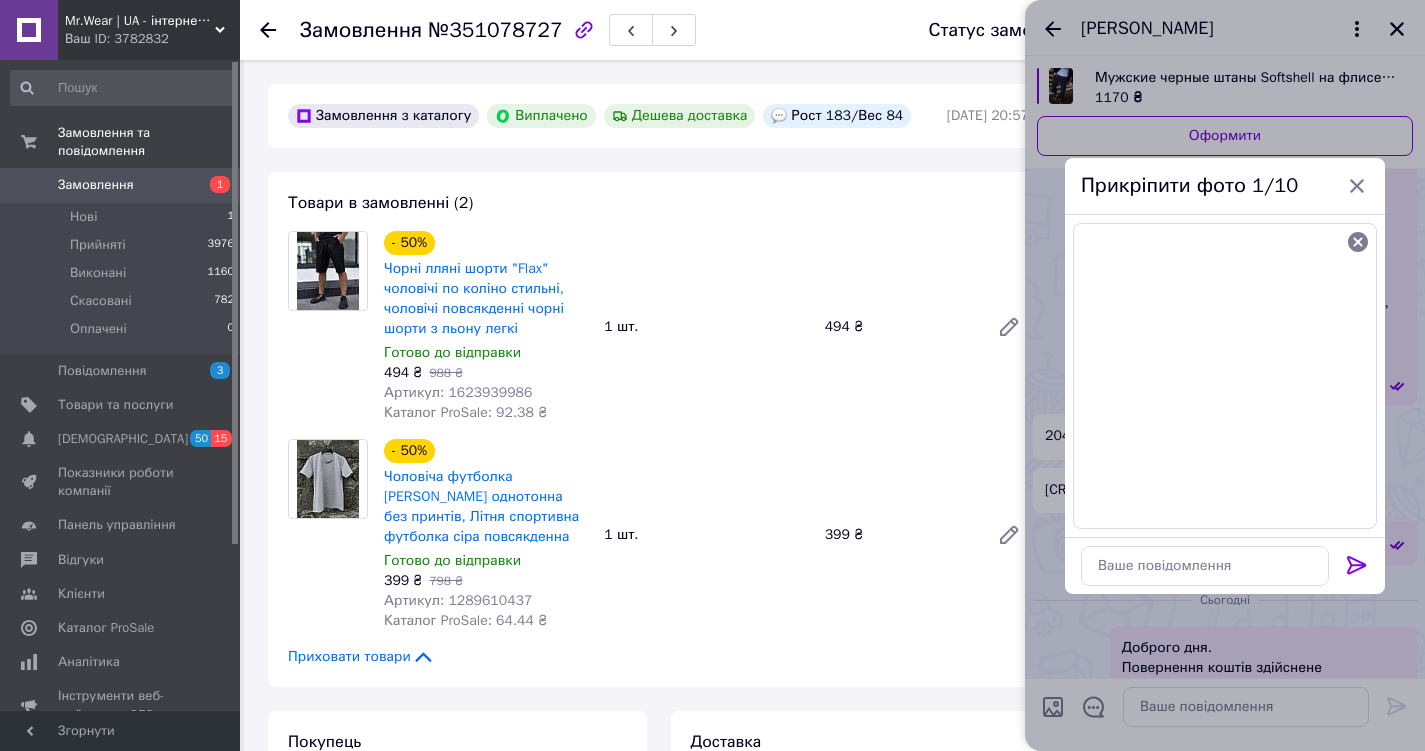 click 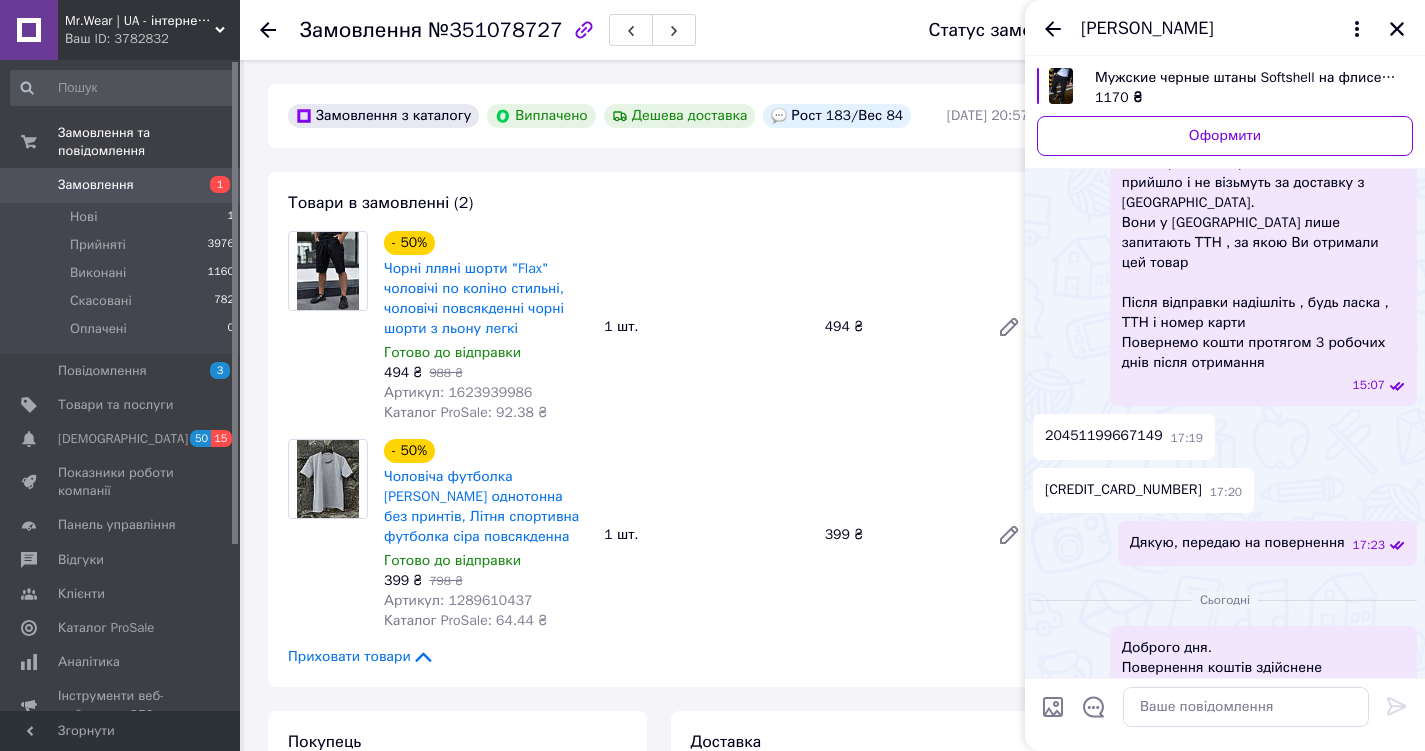 scroll, scrollTop: 1085, scrollLeft: 0, axis: vertical 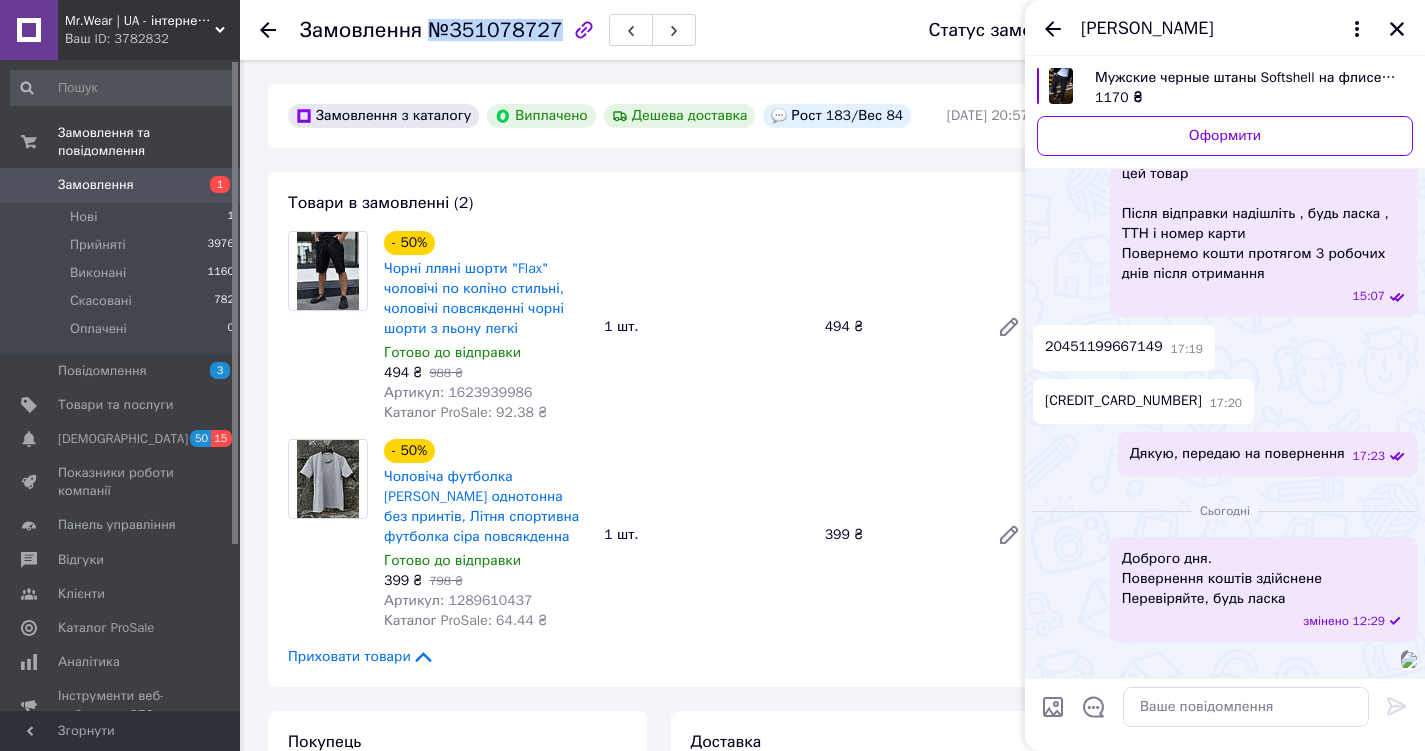drag, startPoint x: 425, startPoint y: 33, endPoint x: 550, endPoint y: 31, distance: 125.016 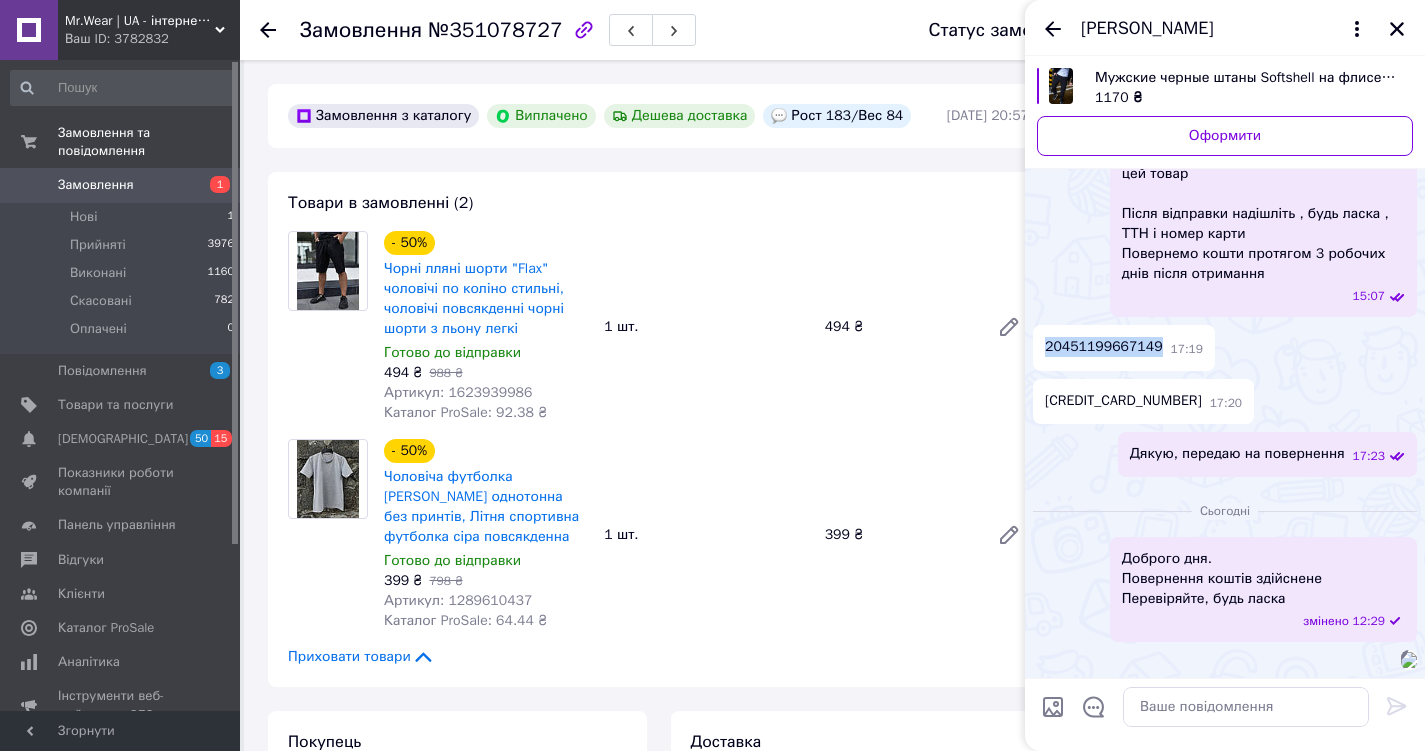 click on "20451199667149" at bounding box center (1104, 347) 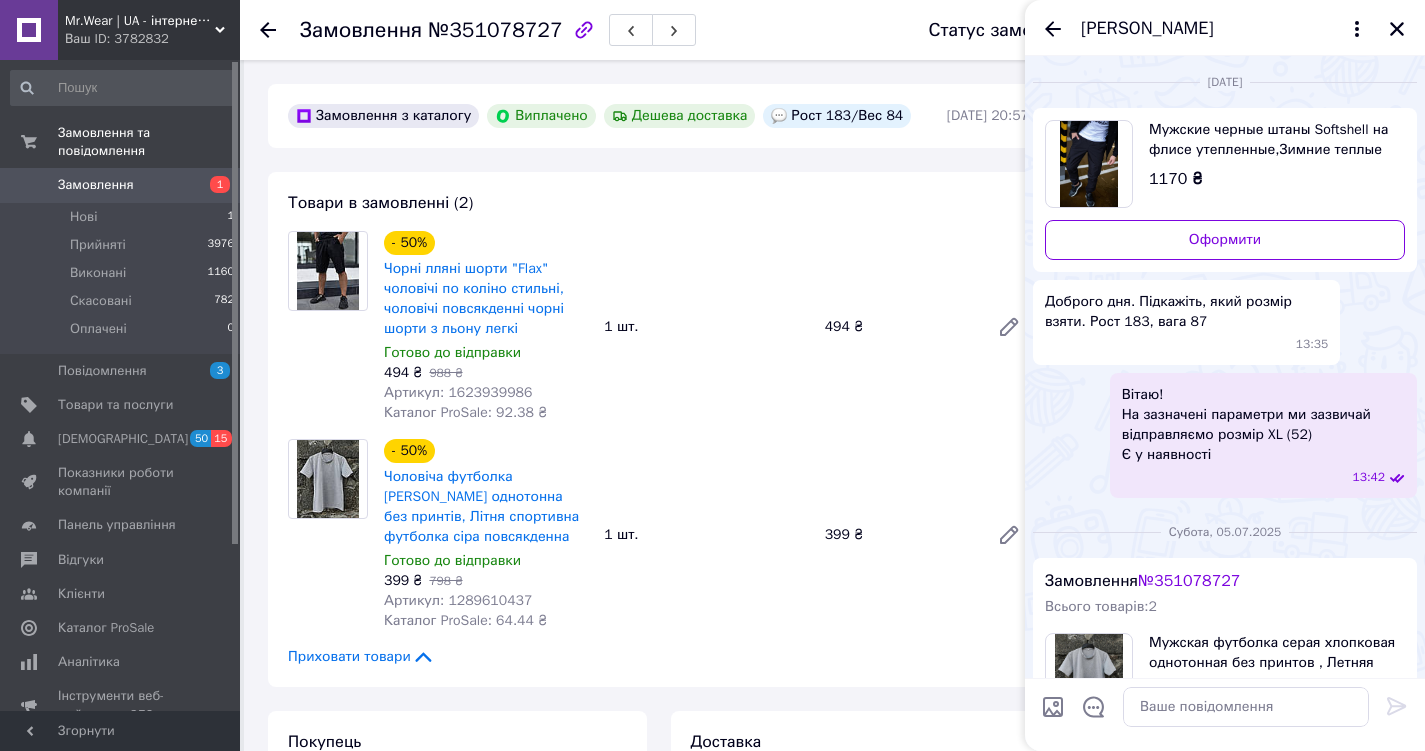 click on "Вітаю! На зазначені параметри ми зазвичай відправляємо розмір XL (52) Є у наявності" at bounding box center [1263, 425] 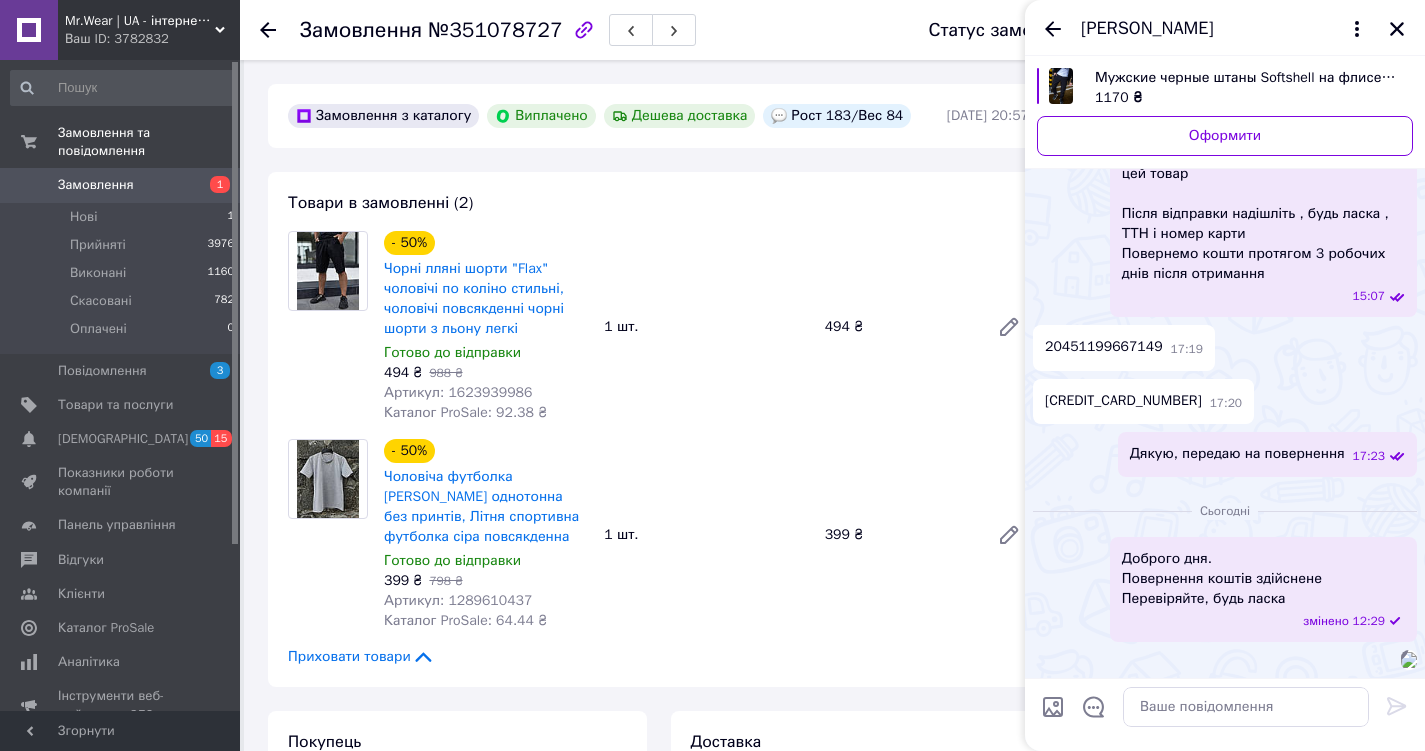 scroll, scrollTop: 1209, scrollLeft: 0, axis: vertical 